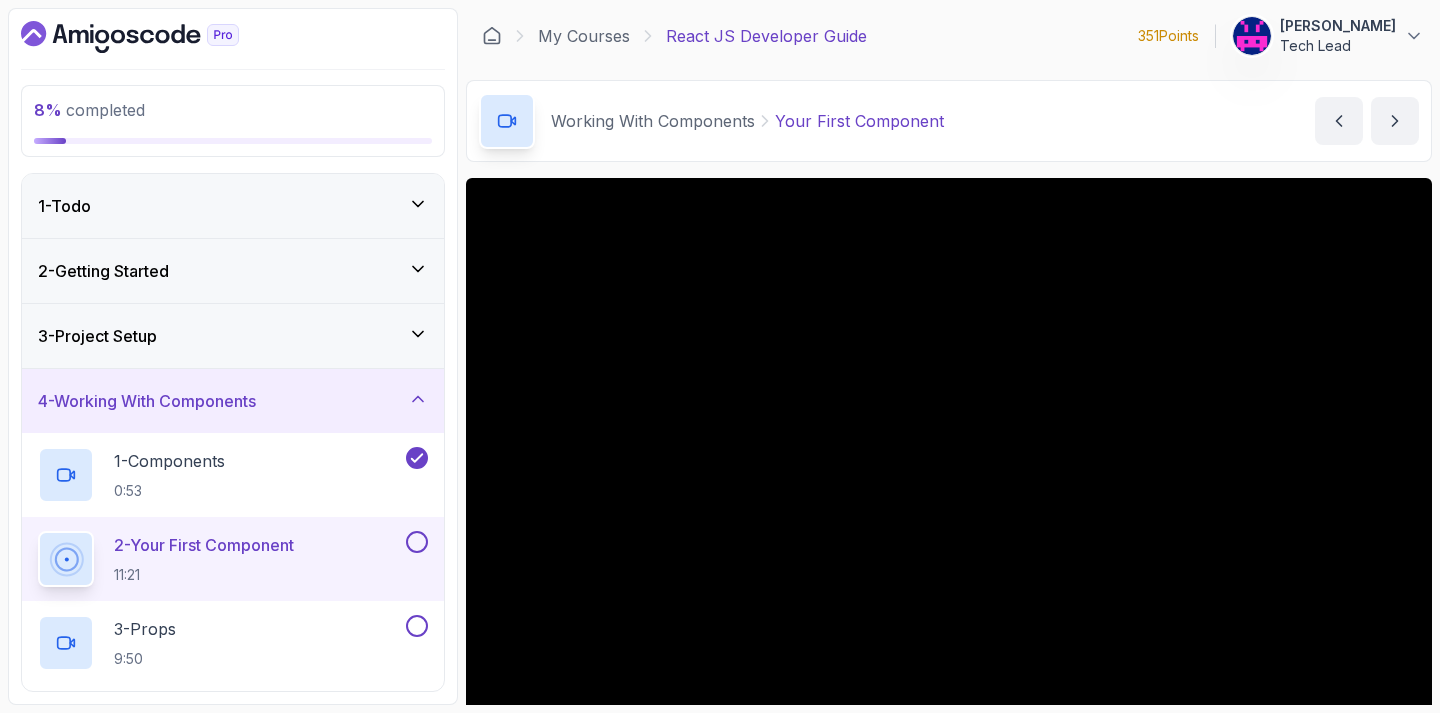 scroll, scrollTop: 0, scrollLeft: 0, axis: both 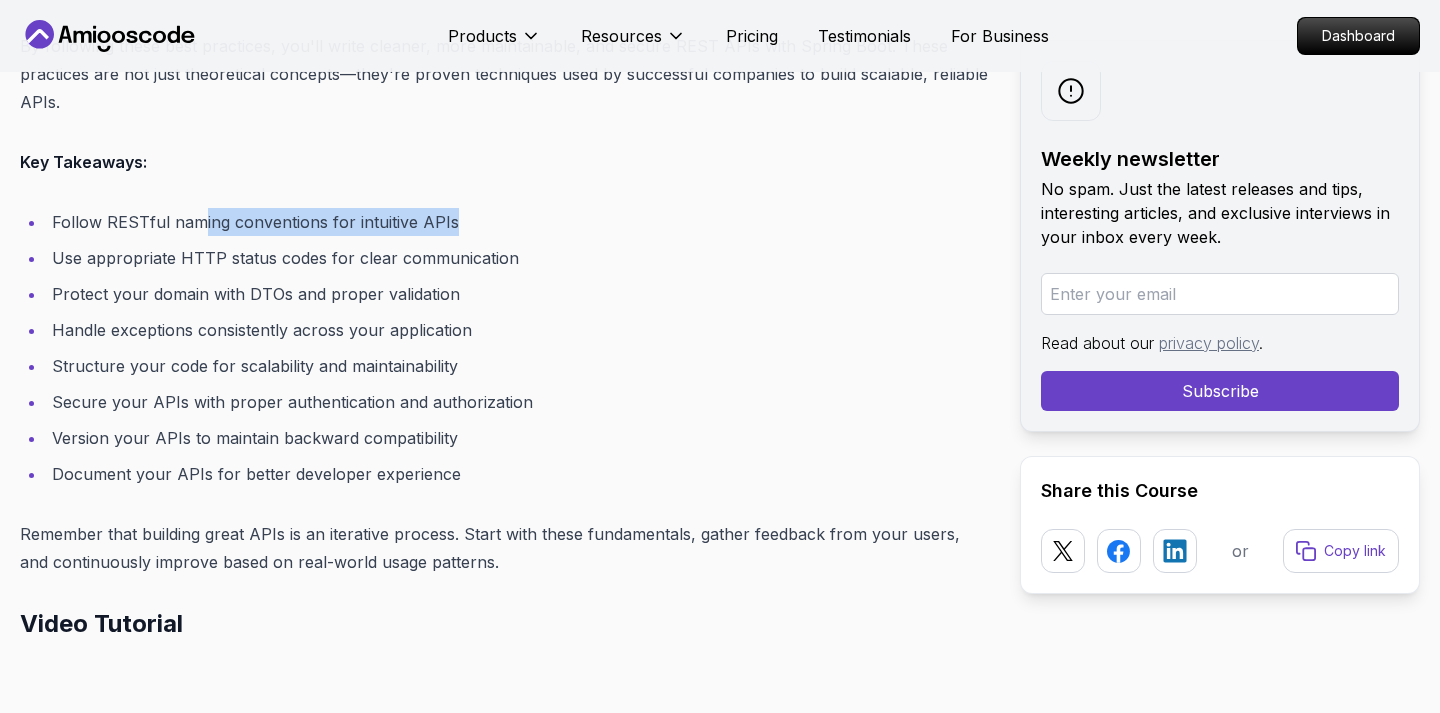 drag, startPoint x: 196, startPoint y: 202, endPoint x: 513, endPoint y: 207, distance: 317.03943 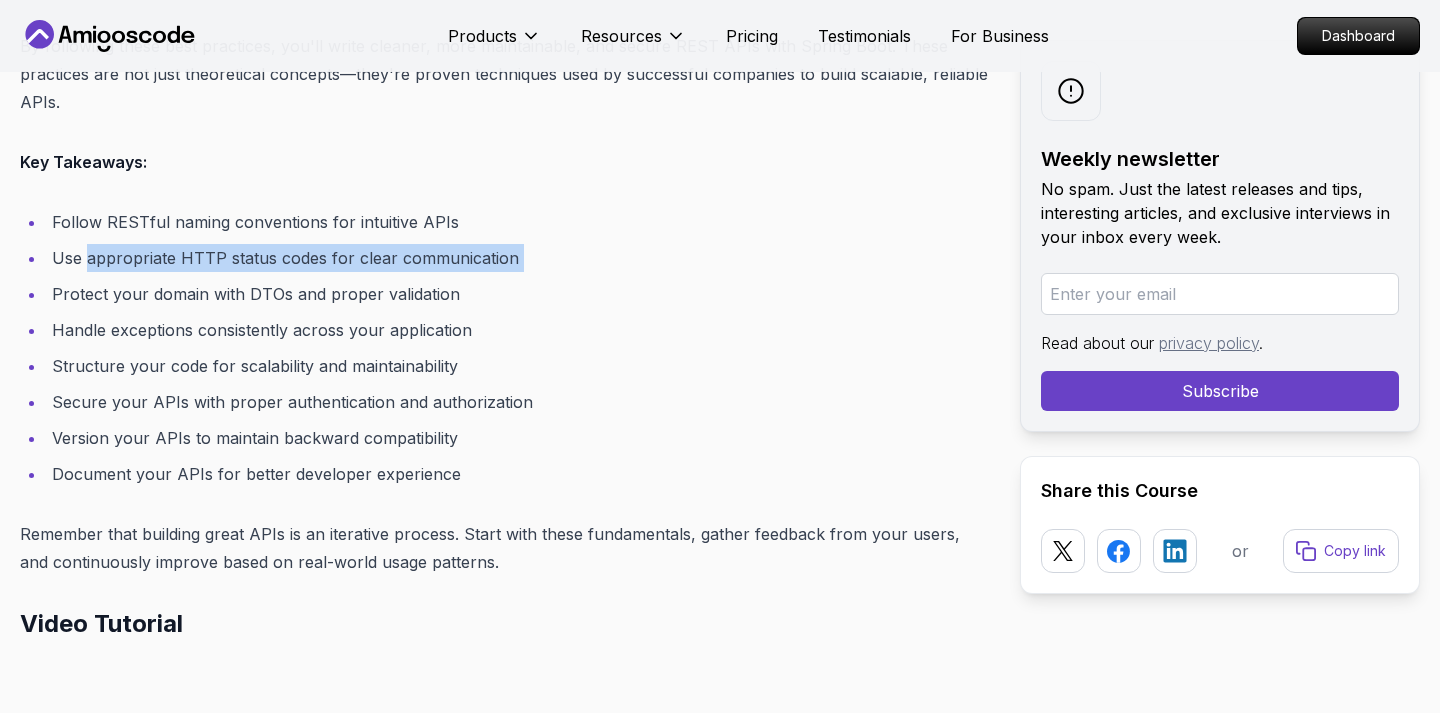 drag, startPoint x: 85, startPoint y: 247, endPoint x: 539, endPoint y: 267, distance: 454.4403 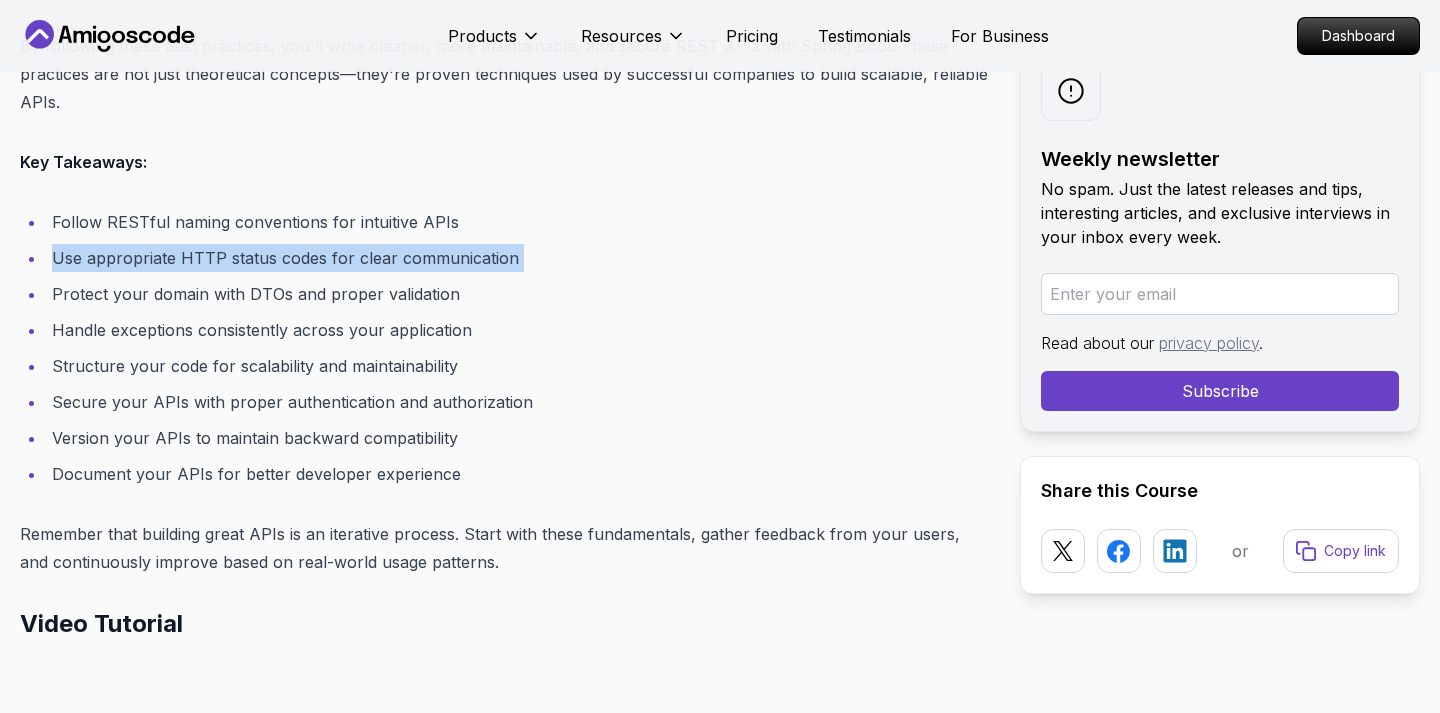 drag, startPoint x: 53, startPoint y: 249, endPoint x: 603, endPoint y: 265, distance: 550.23267 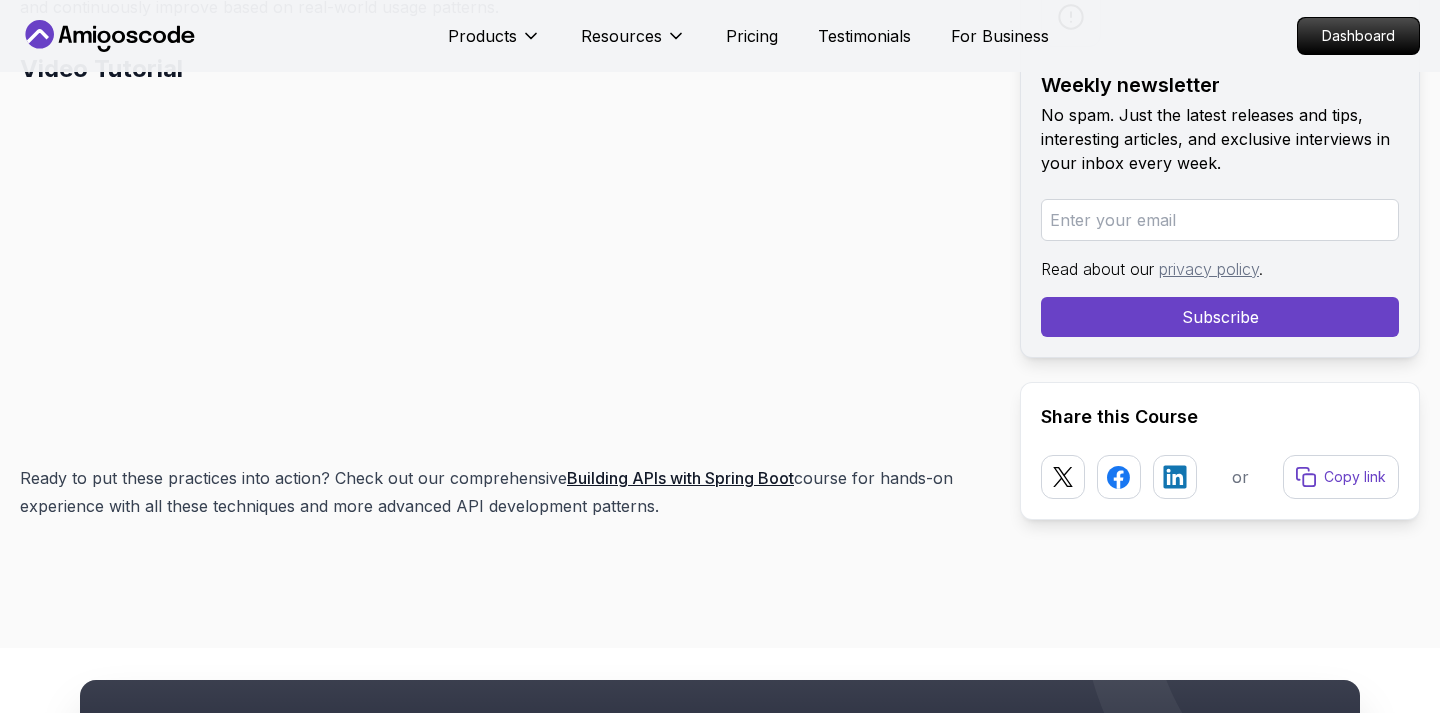 scroll, scrollTop: 26673, scrollLeft: 0, axis: vertical 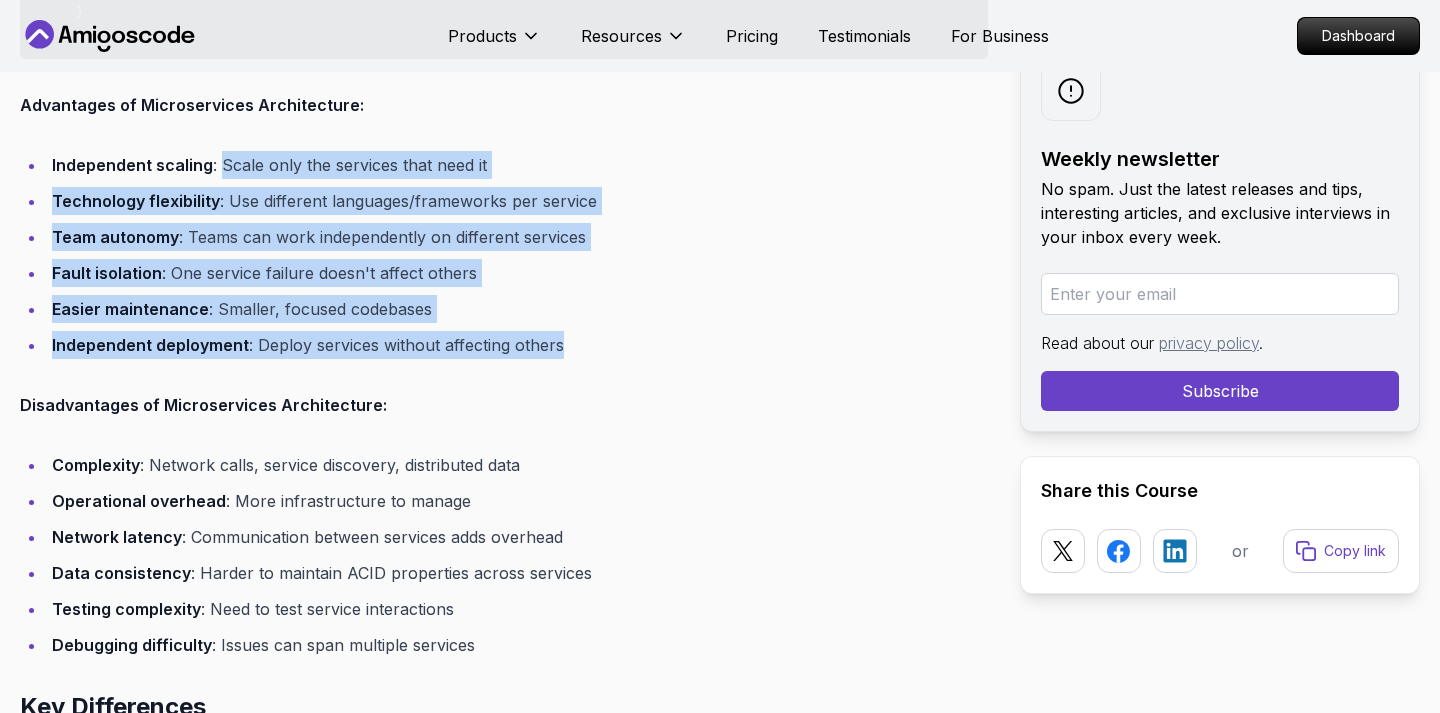 drag, startPoint x: 220, startPoint y: 164, endPoint x: 566, endPoint y: 348, distance: 391.88263 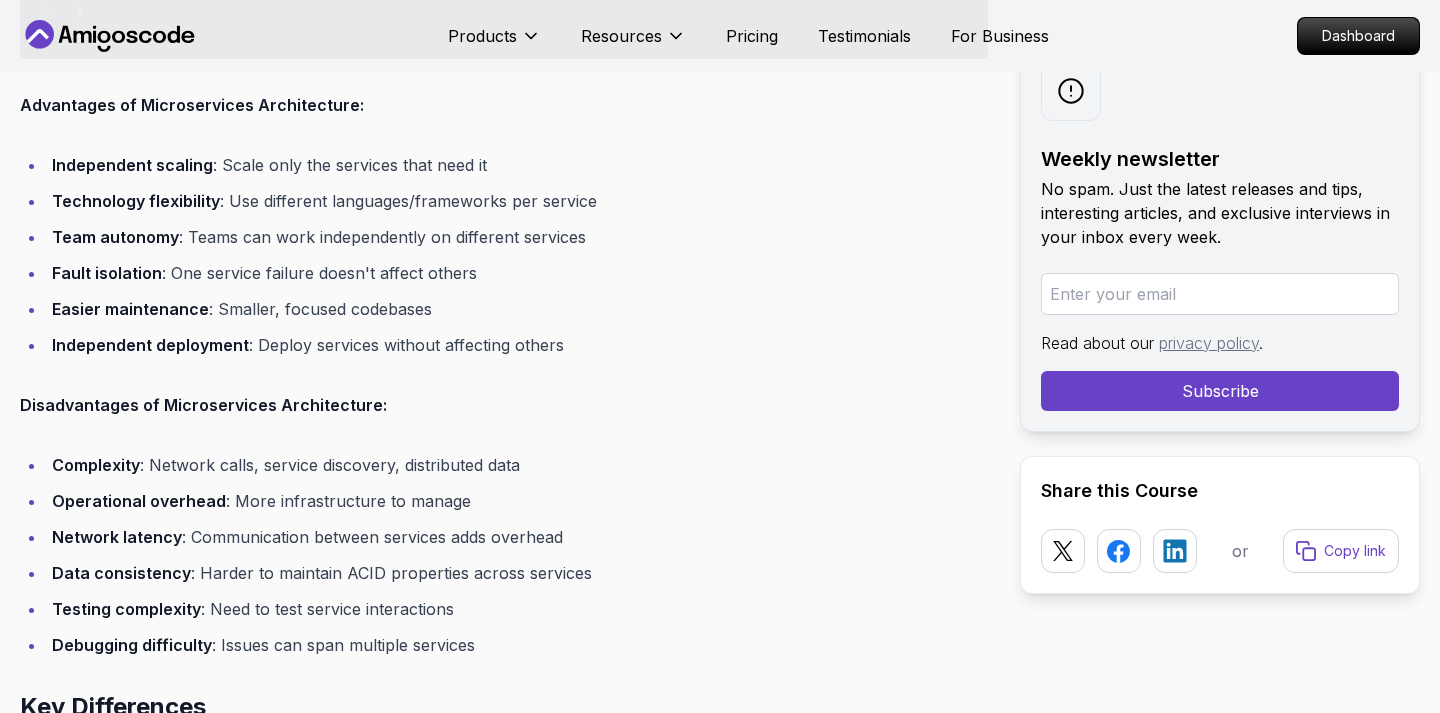 click on "Complexity : Network calls, service discovery, distributed data" at bounding box center (517, 465) 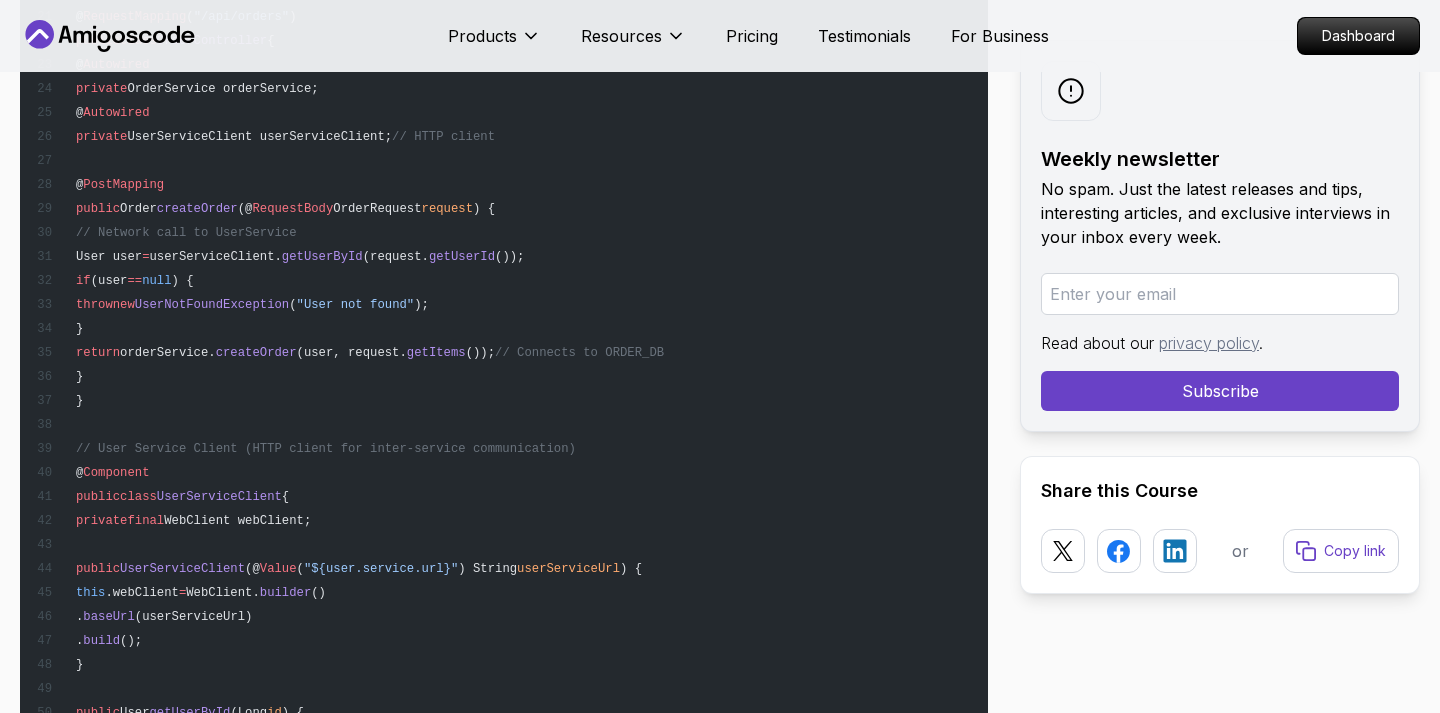 scroll, scrollTop: 6008, scrollLeft: 0, axis: vertical 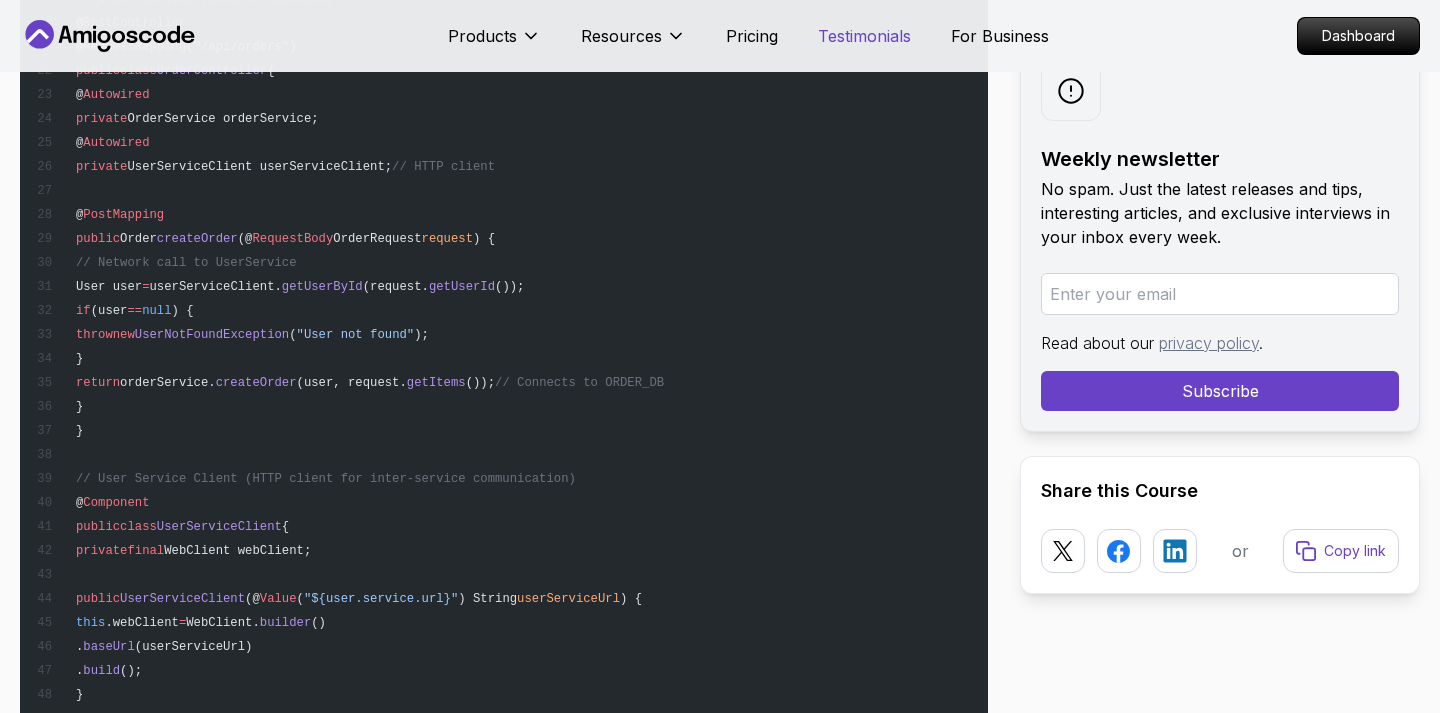 click on "Testimonials" at bounding box center [864, 36] 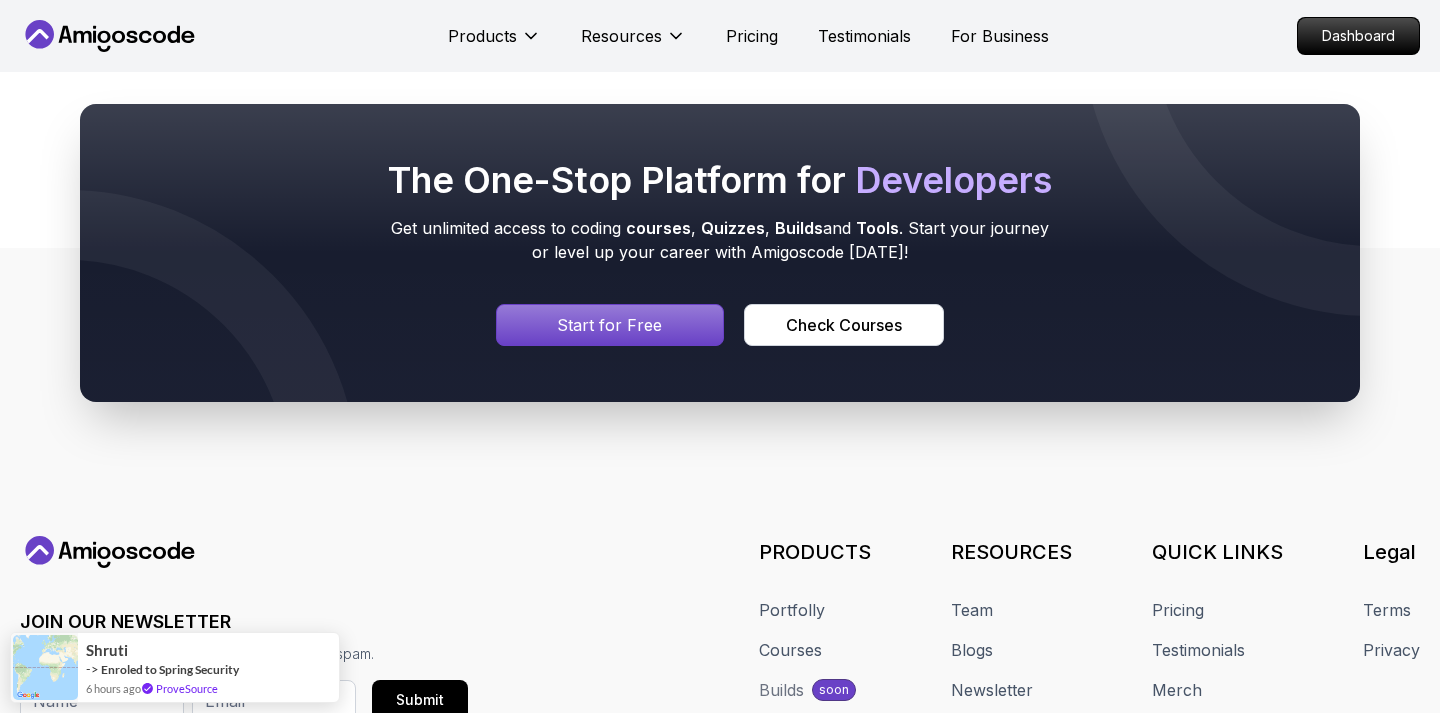 scroll, scrollTop: 0, scrollLeft: 0, axis: both 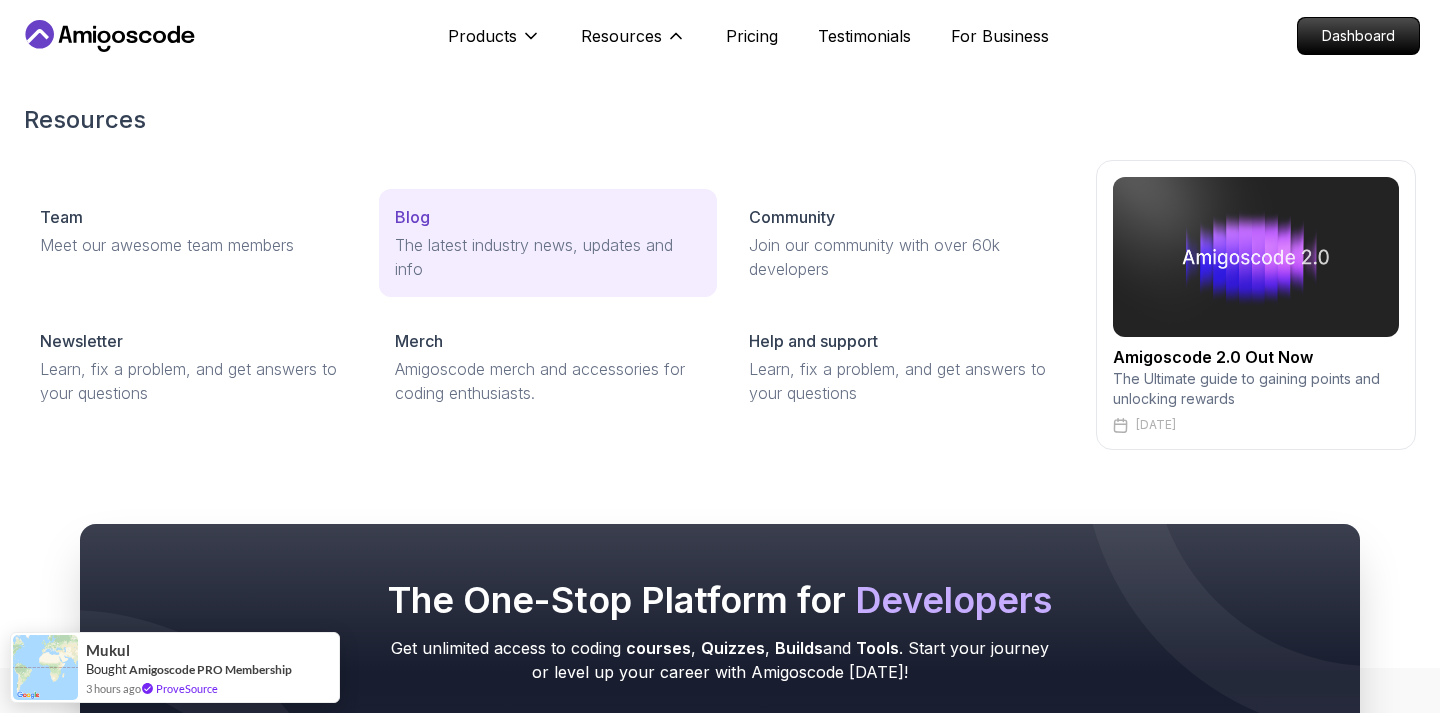 click on "Blog The latest industry news, updates and info" at bounding box center (548, 243) 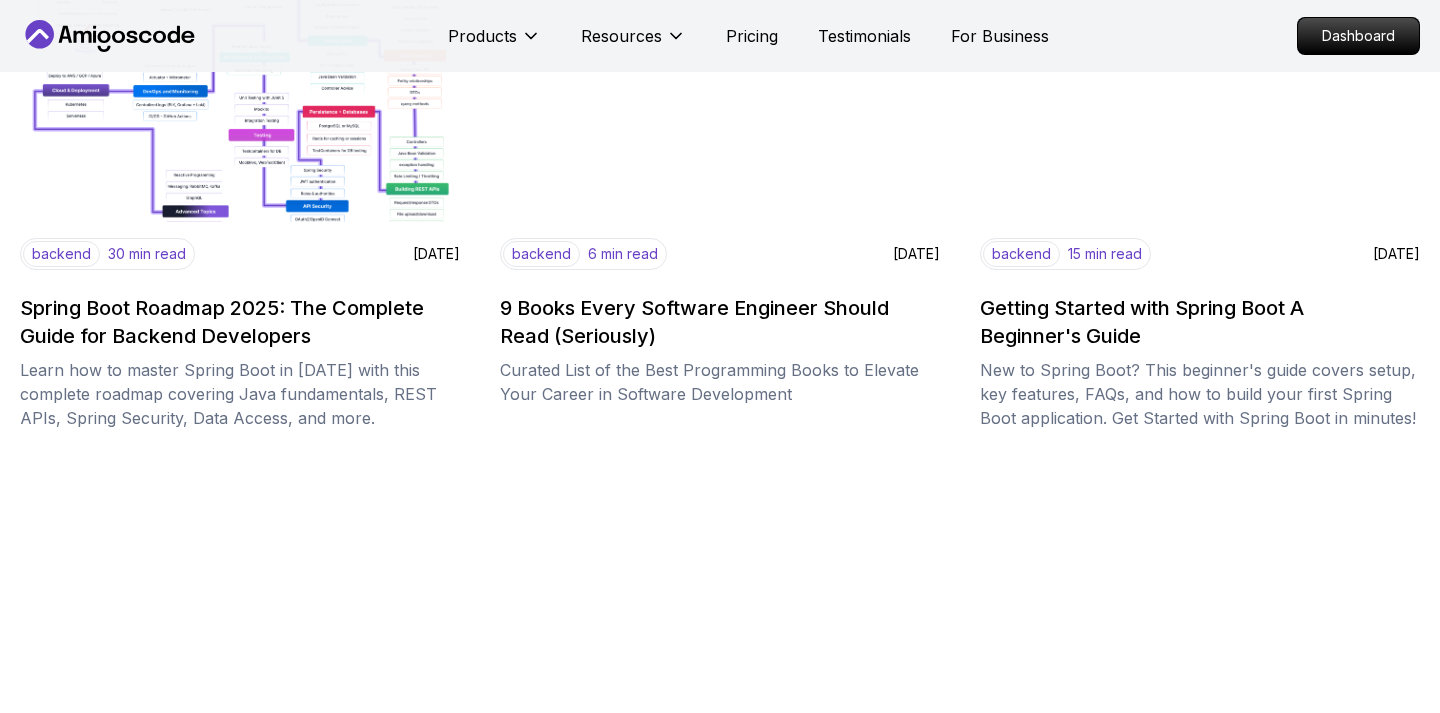 scroll, scrollTop: 2492, scrollLeft: 0, axis: vertical 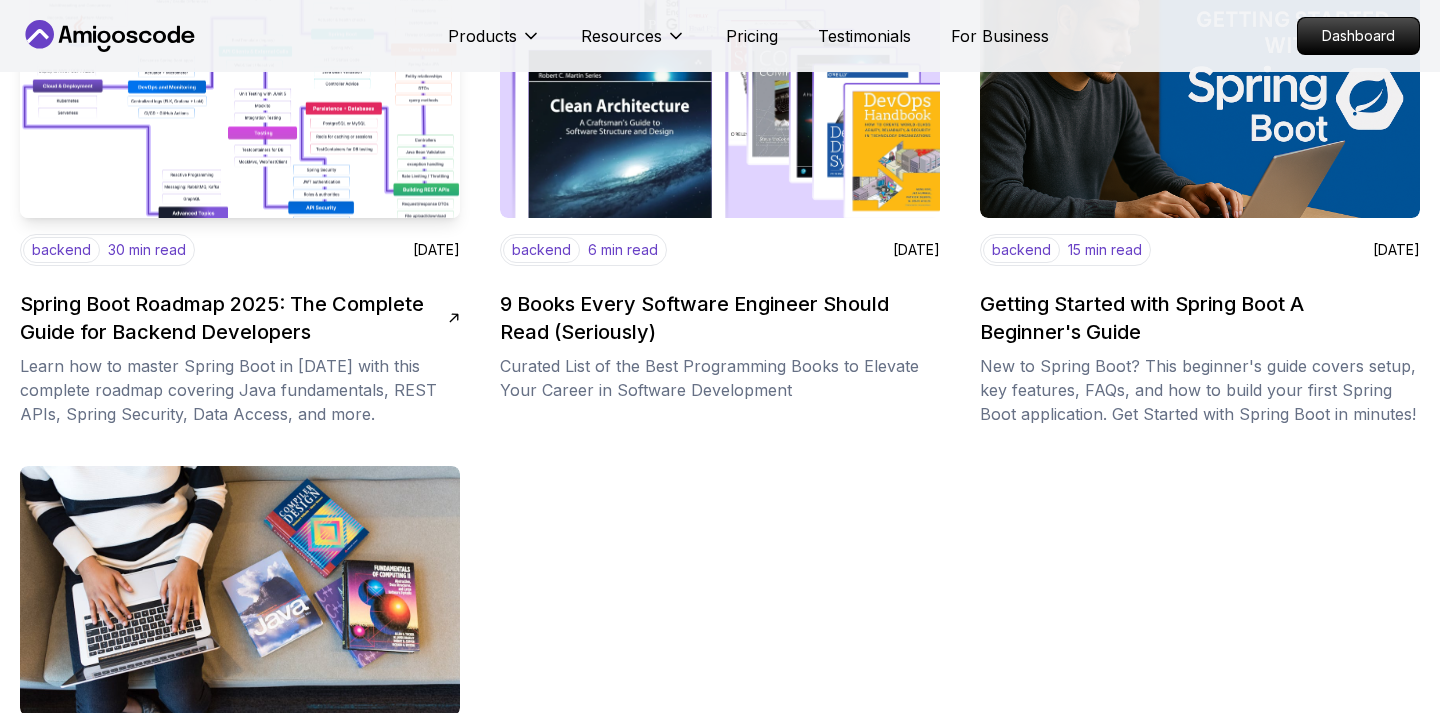 click on "Spring Boot Roadmap 2025: The Complete Guide for Backend Developers" at bounding box center (234, 318) 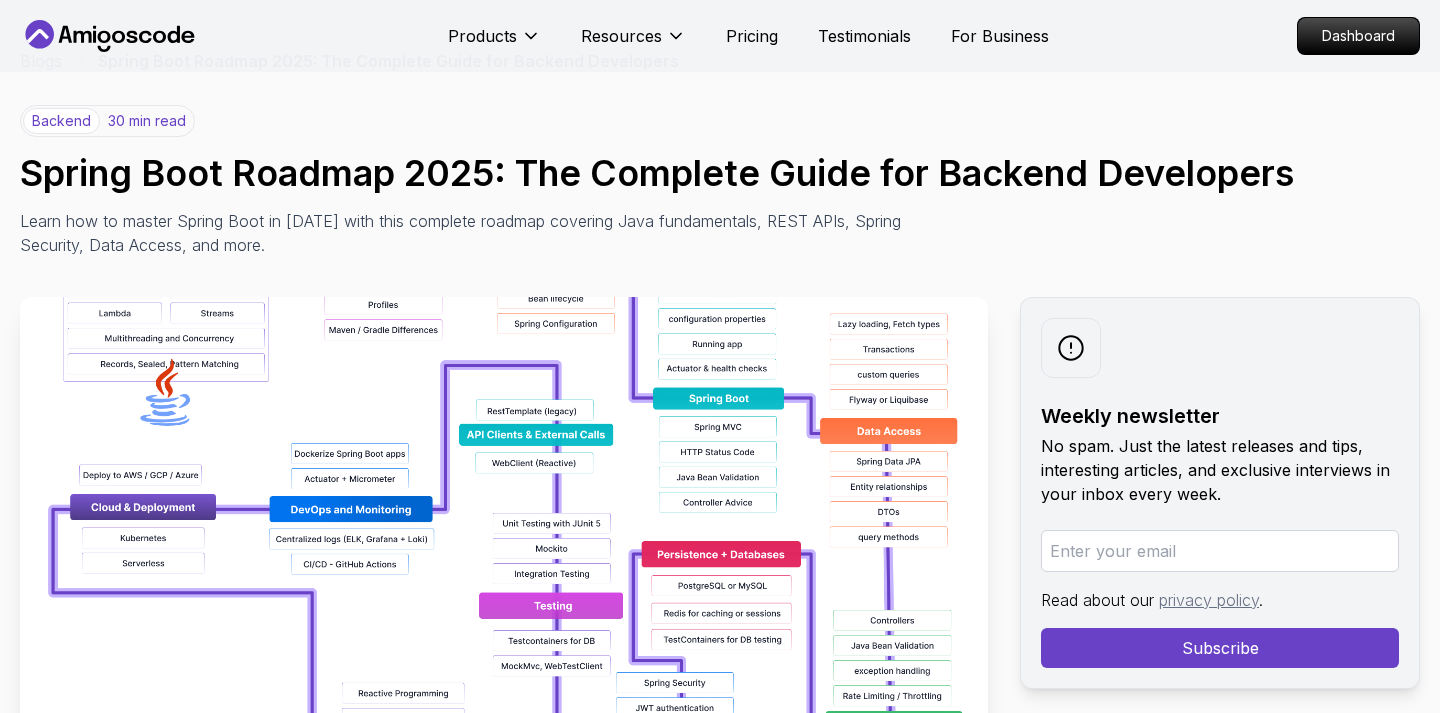 scroll, scrollTop: 57, scrollLeft: 0, axis: vertical 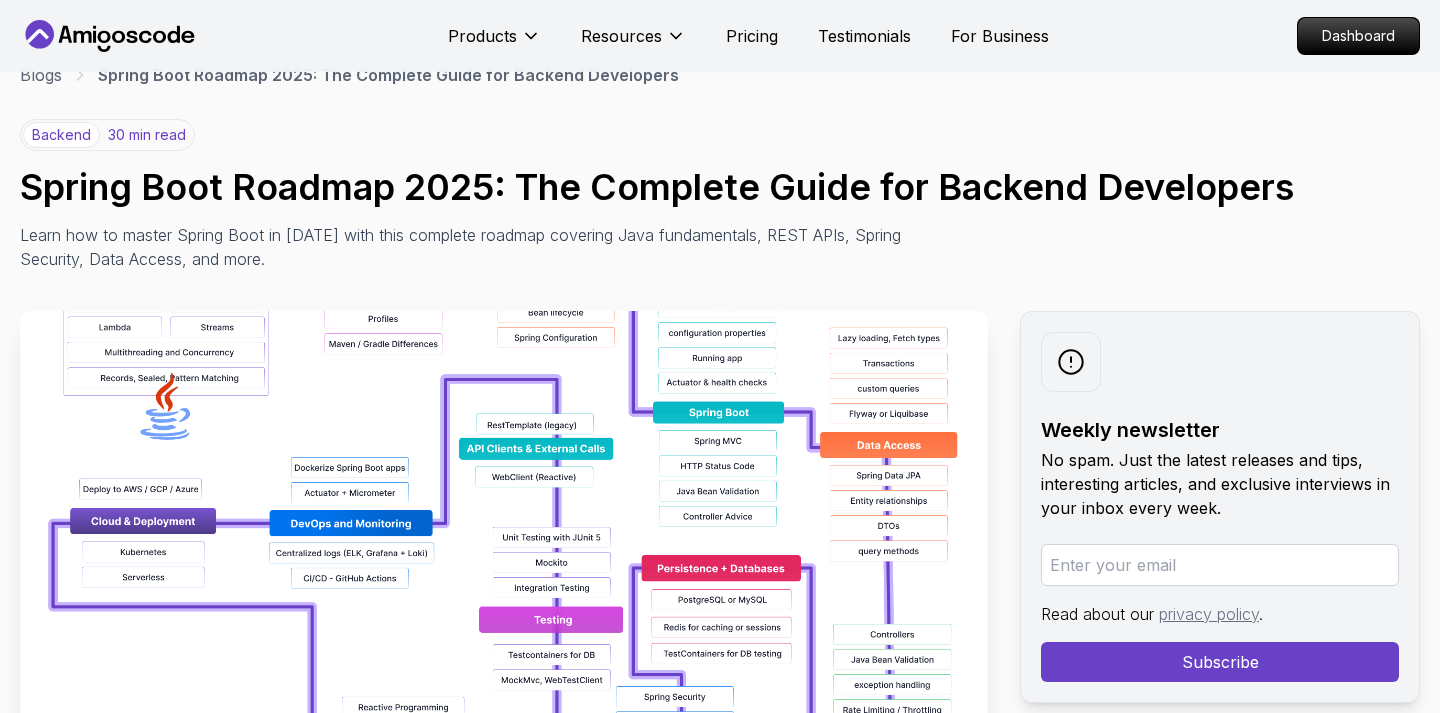 click at bounding box center (504, 536) 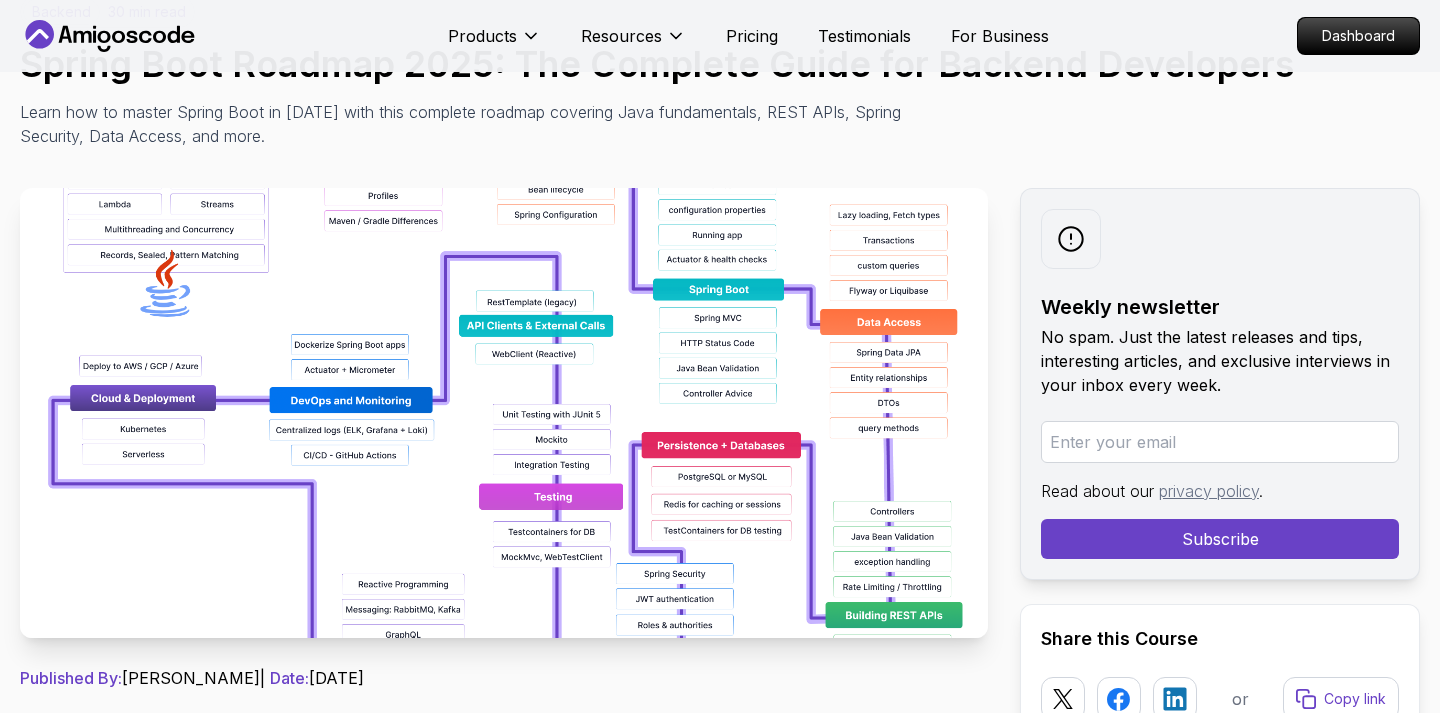 scroll, scrollTop: 292, scrollLeft: 0, axis: vertical 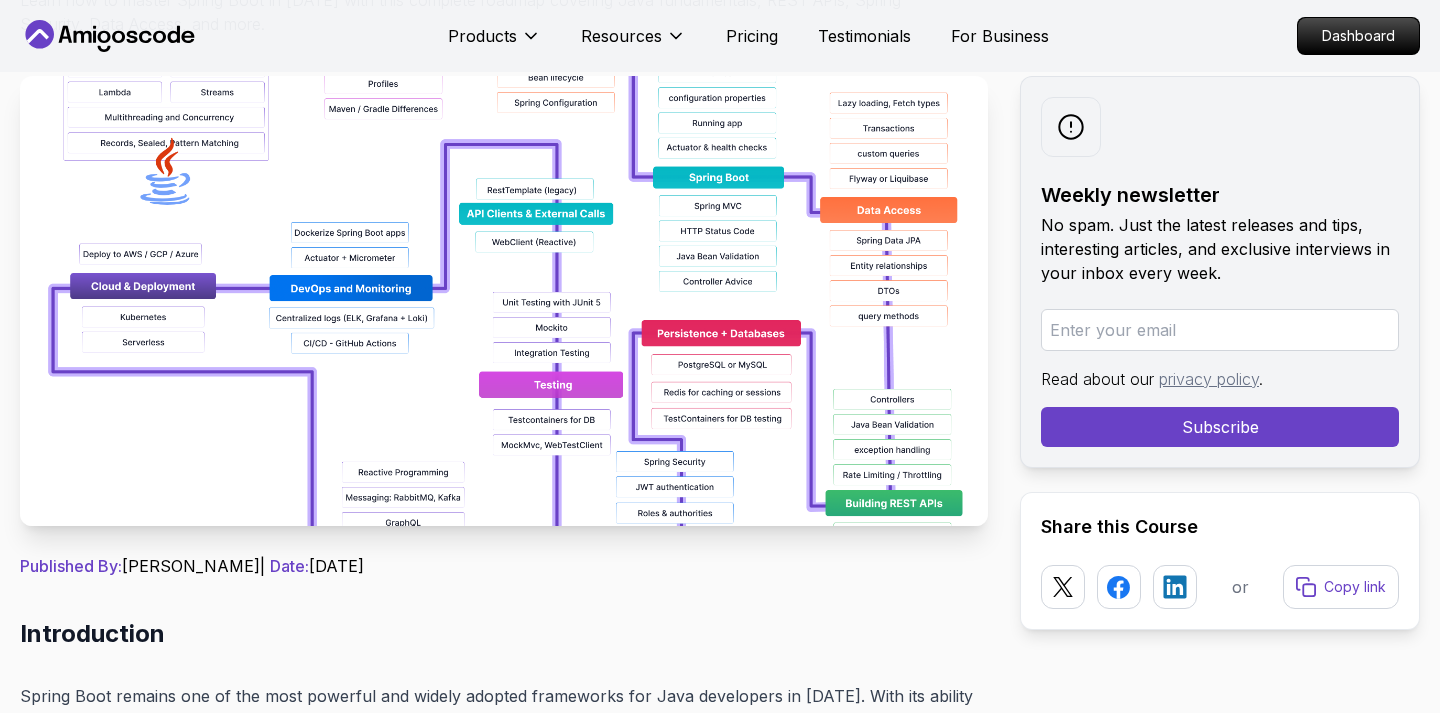 click at bounding box center [504, 301] 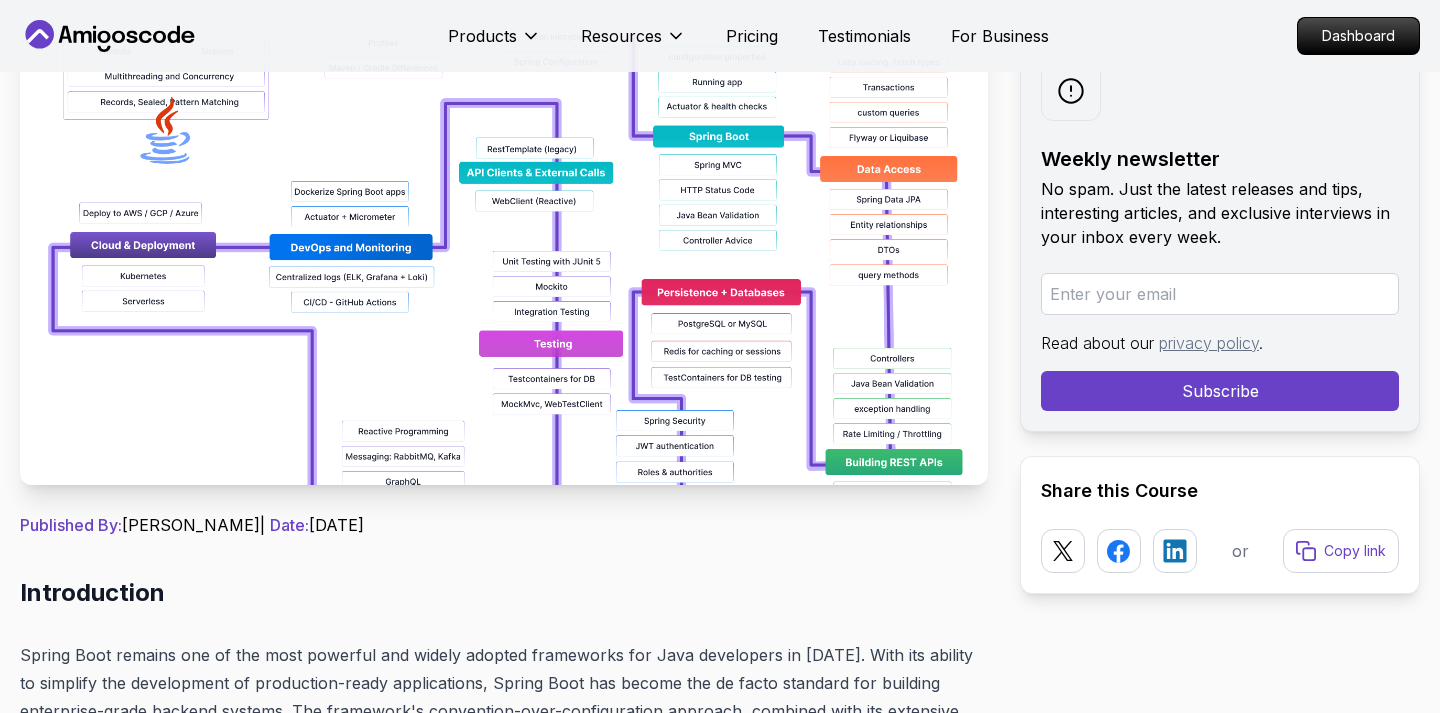 scroll, scrollTop: 442, scrollLeft: 0, axis: vertical 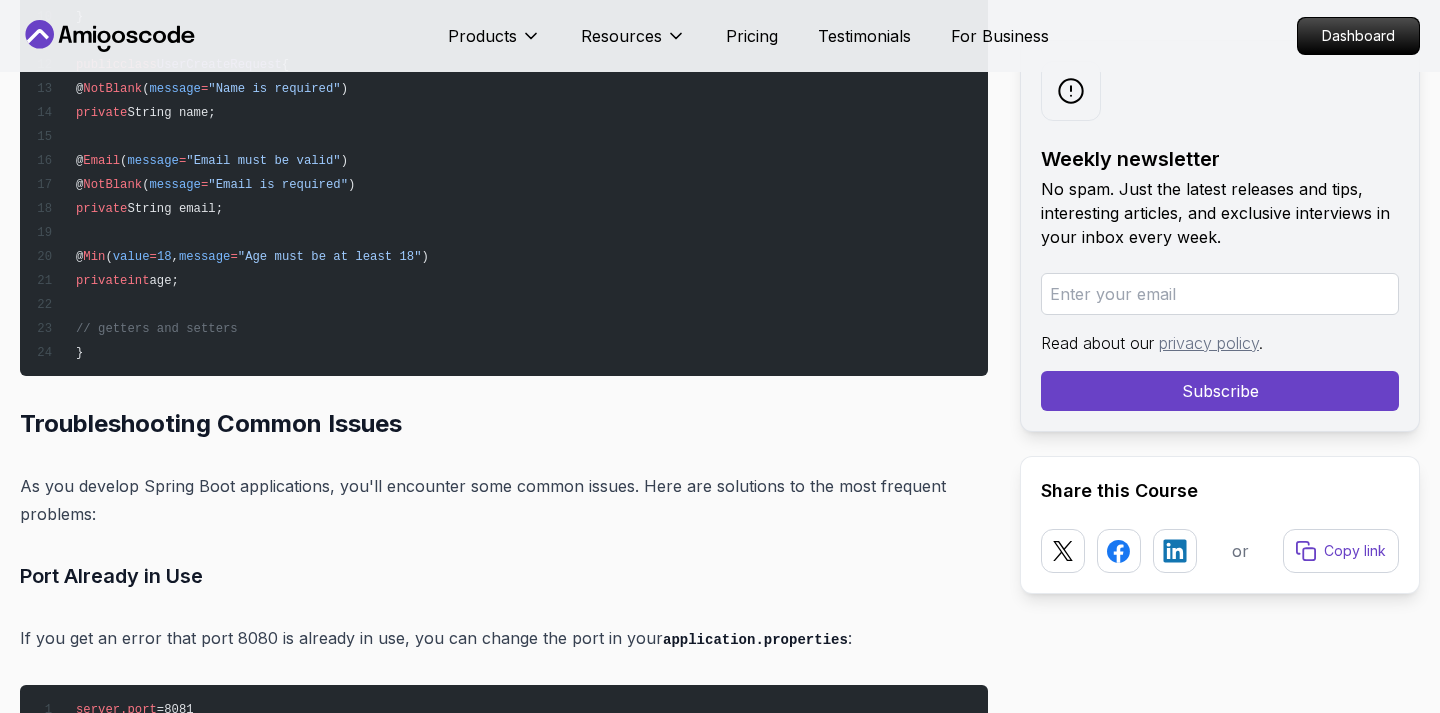 click 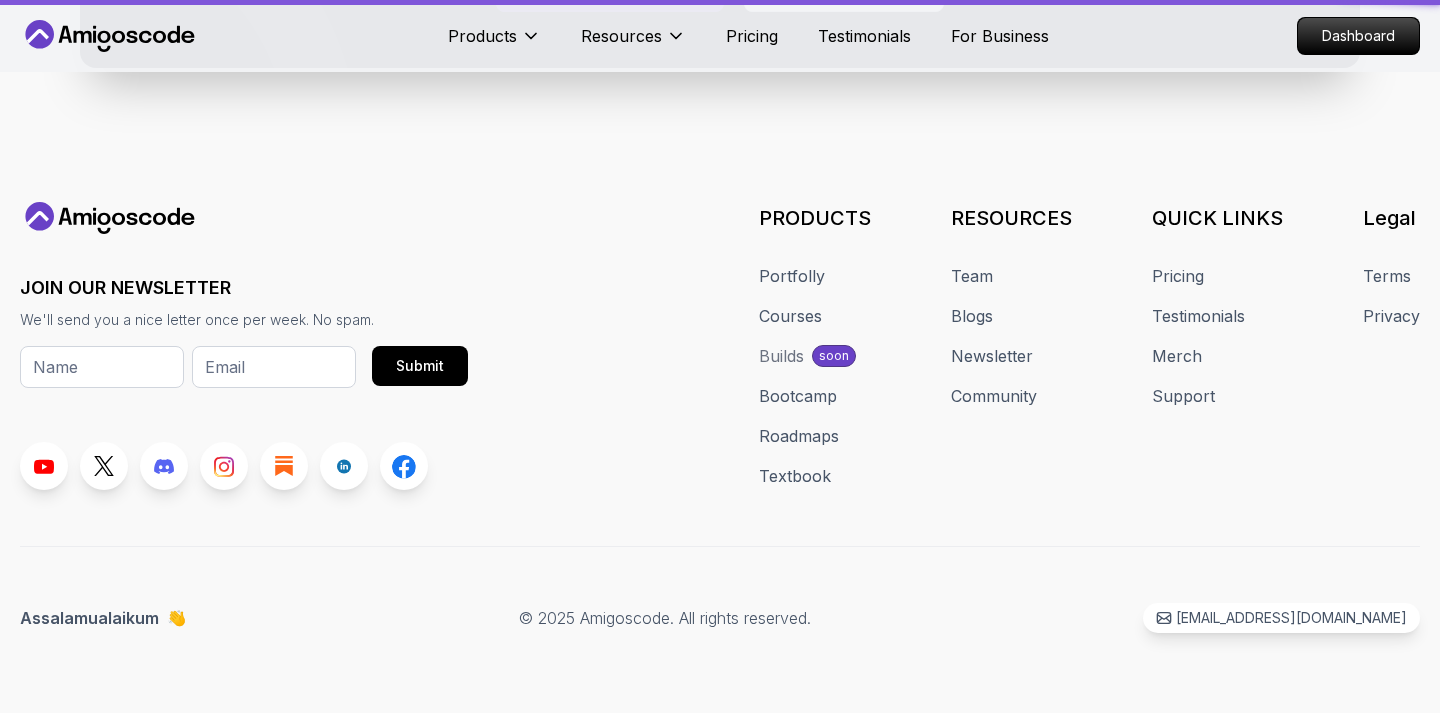 scroll, scrollTop: 0, scrollLeft: 0, axis: both 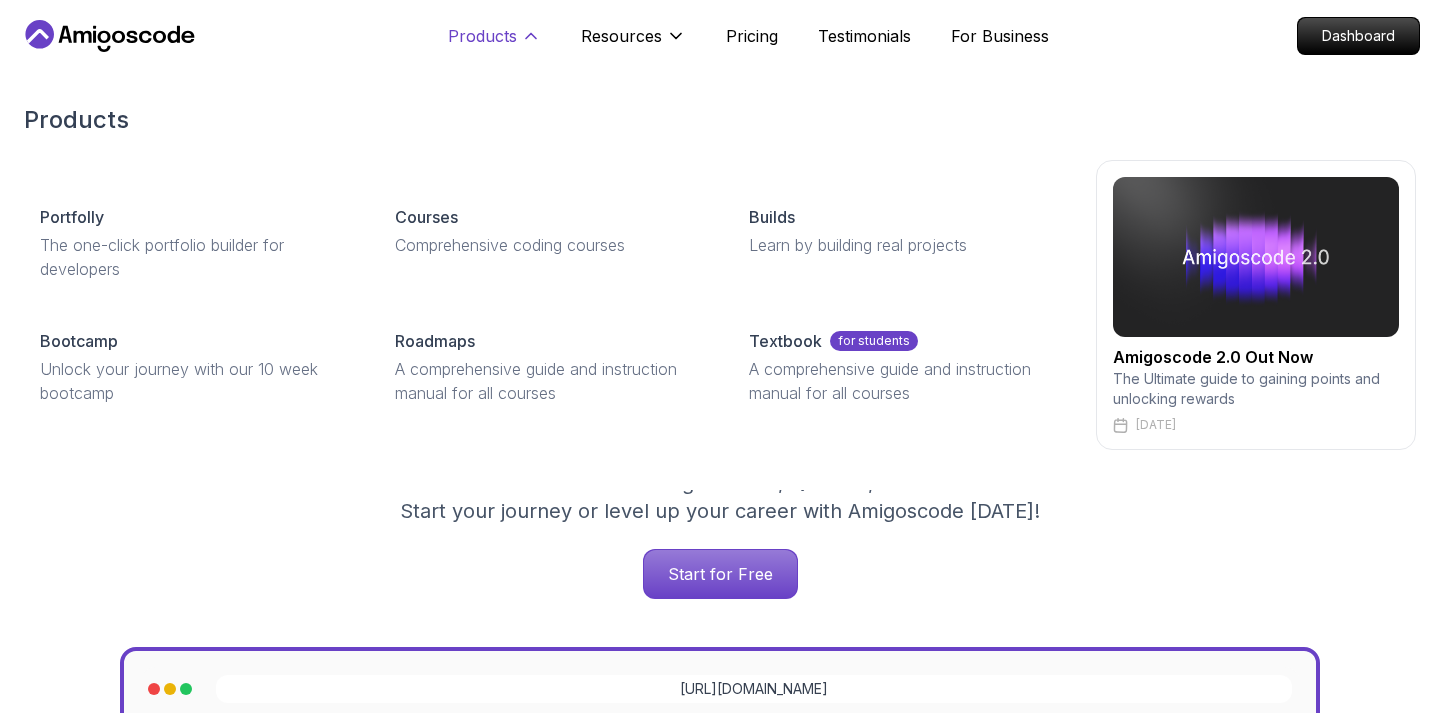 click 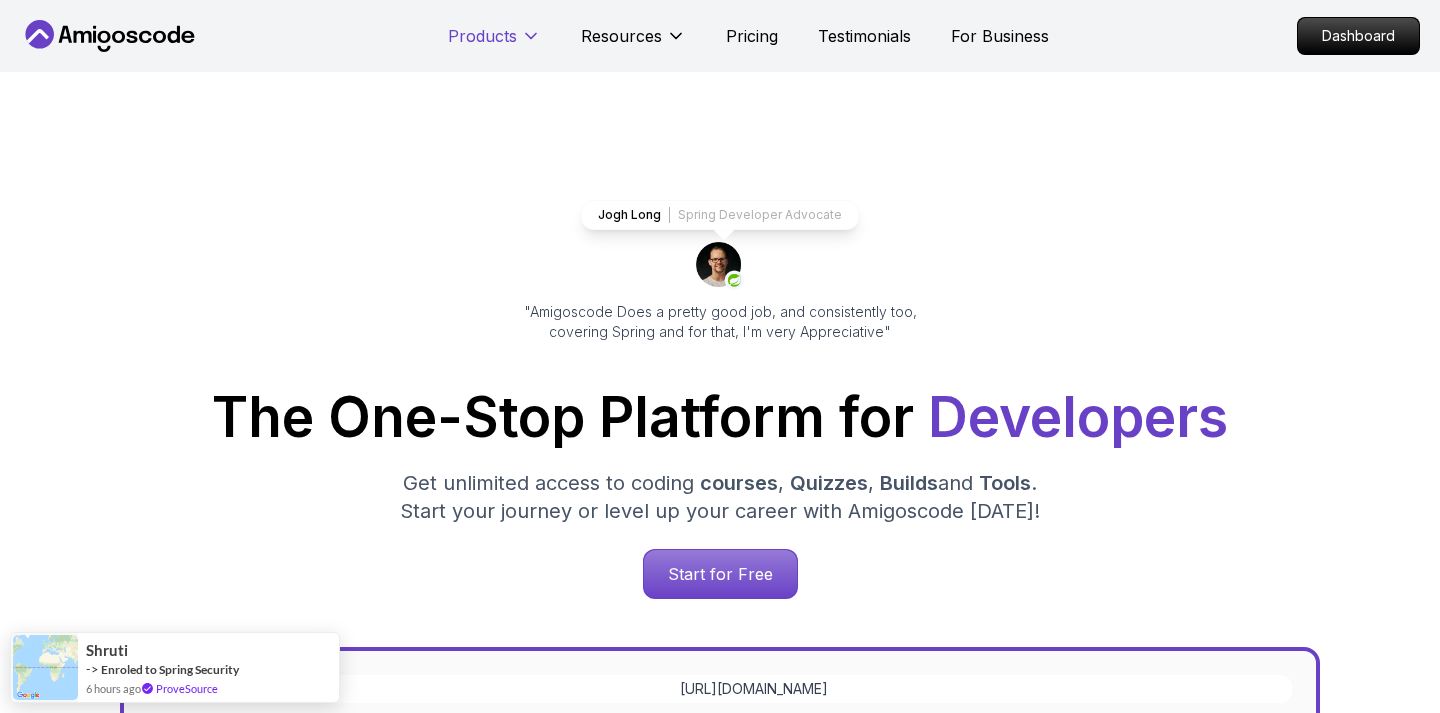 click 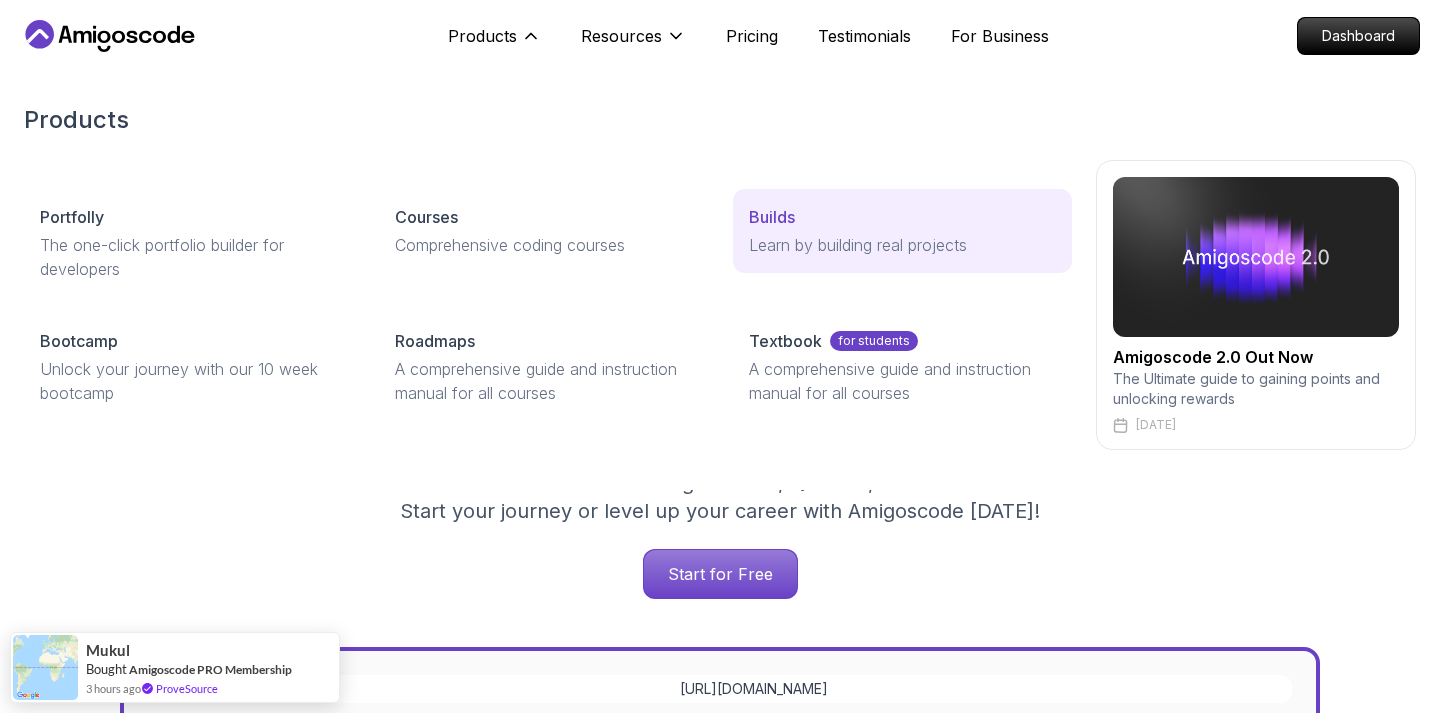click on "Learn by building real projects" at bounding box center [902, 245] 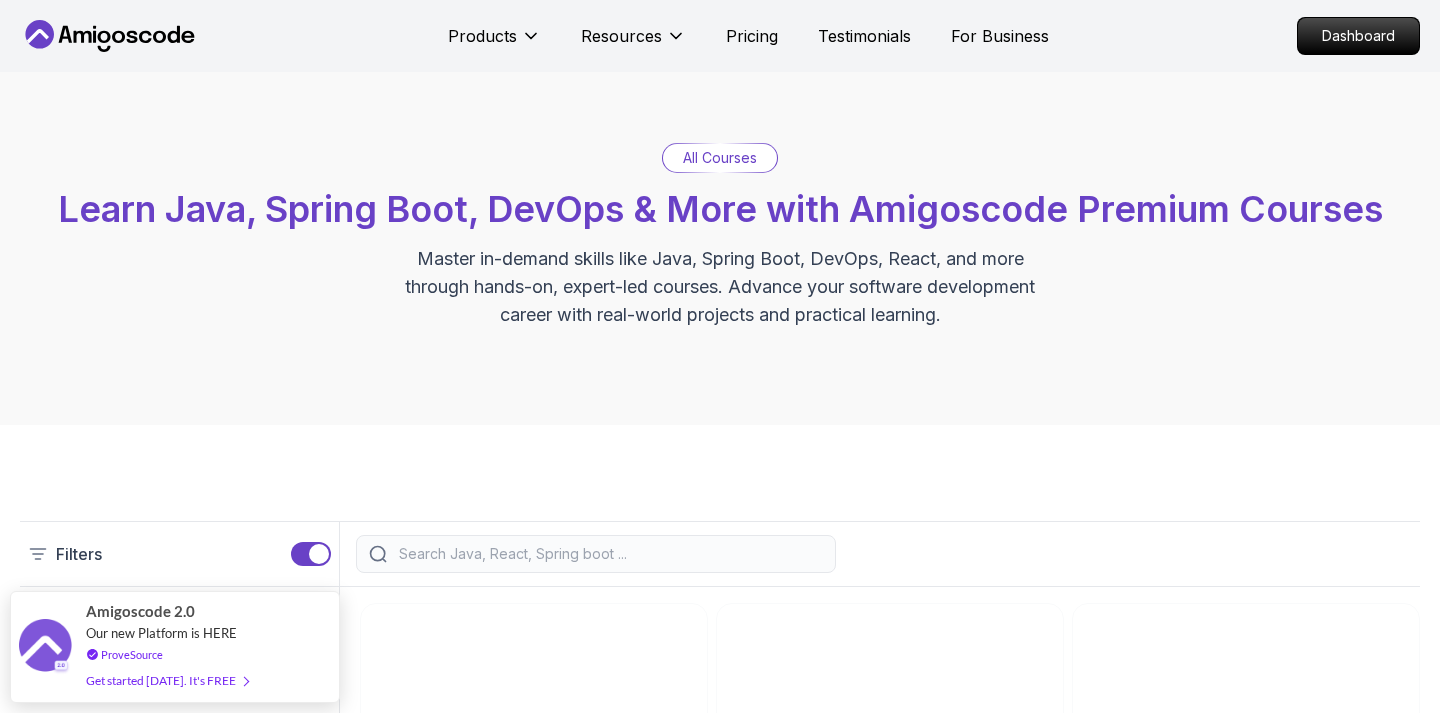 scroll, scrollTop: 0, scrollLeft: 0, axis: both 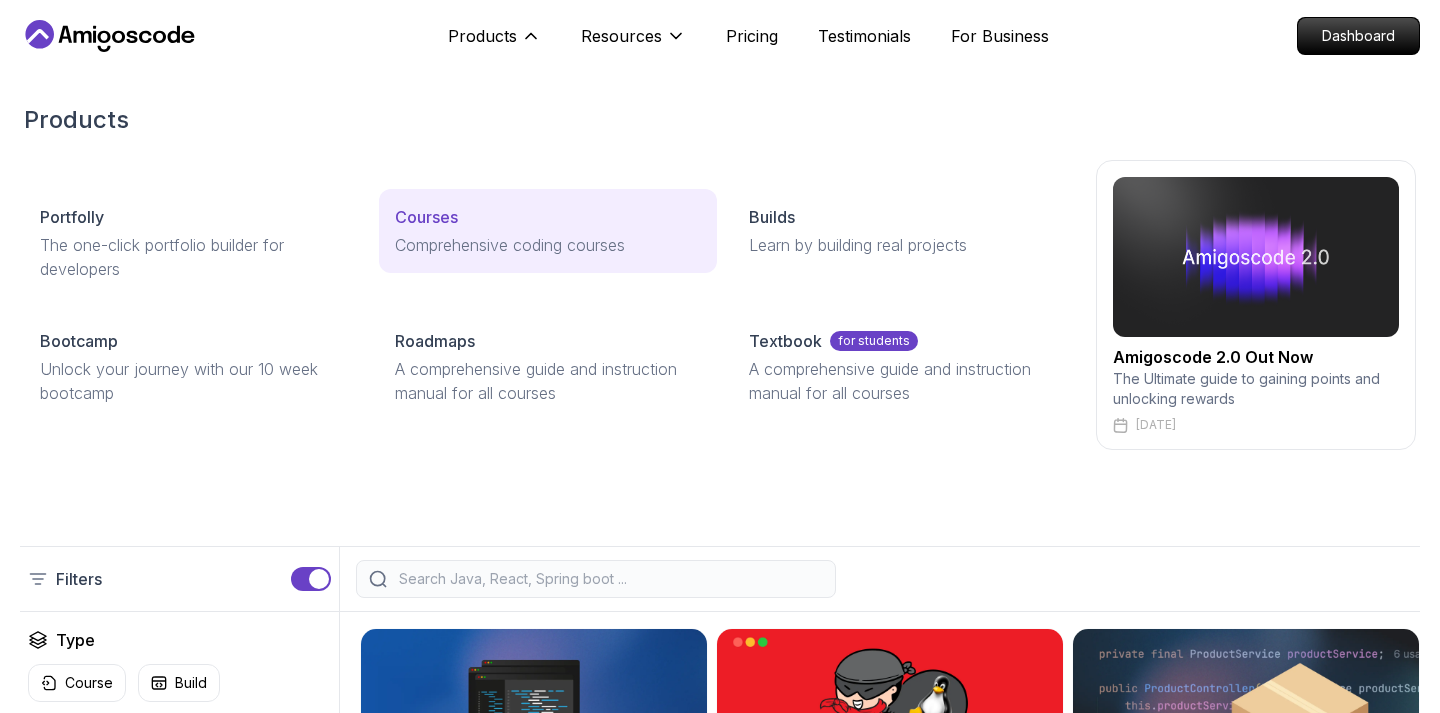 click on "Comprehensive coding courses" at bounding box center [548, 245] 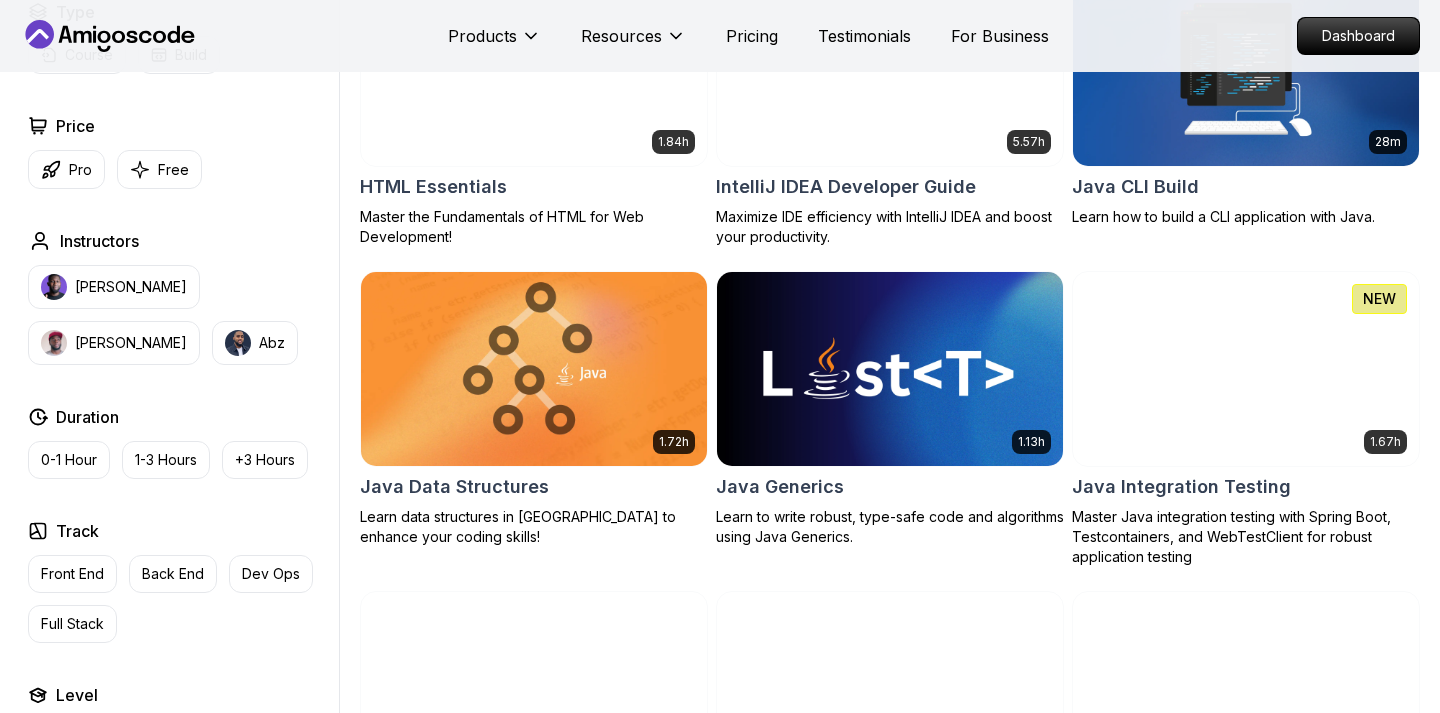 scroll, scrollTop: 2533, scrollLeft: 0, axis: vertical 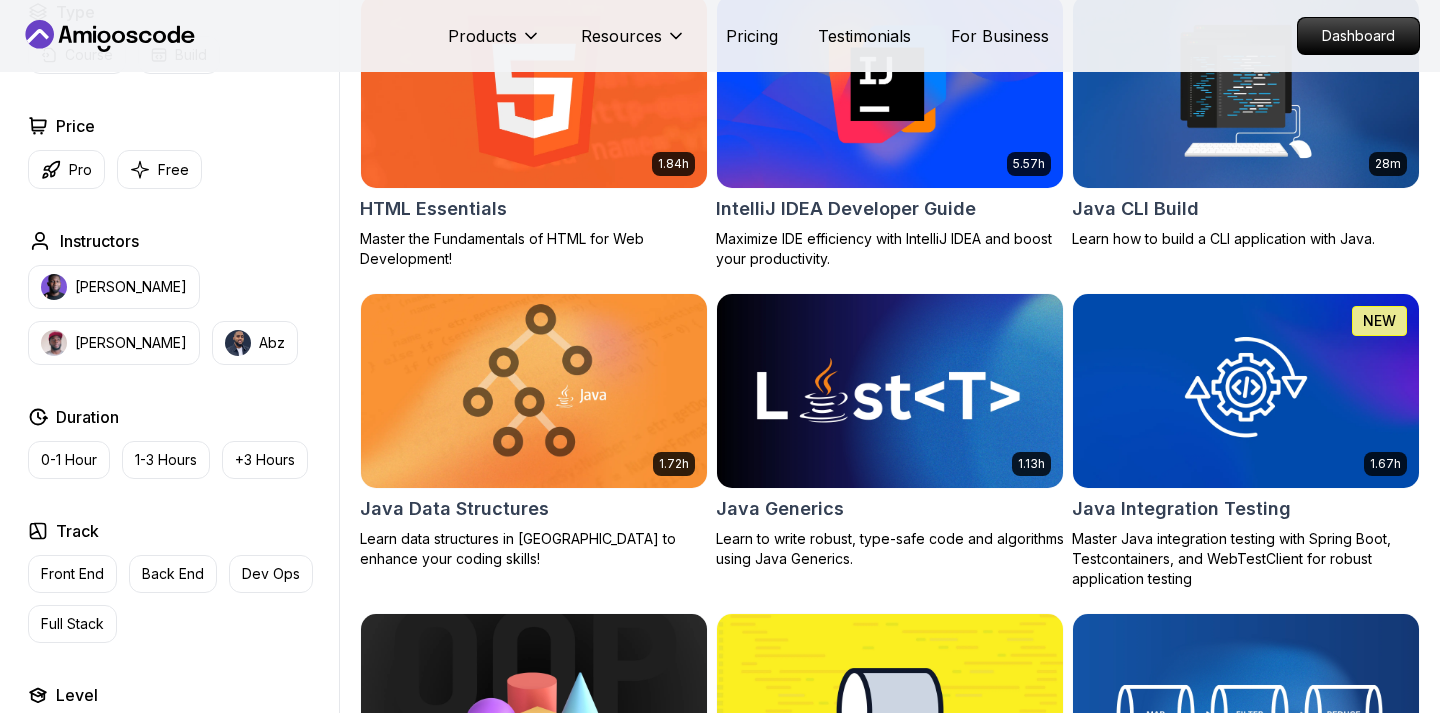 click at bounding box center [889, 390] 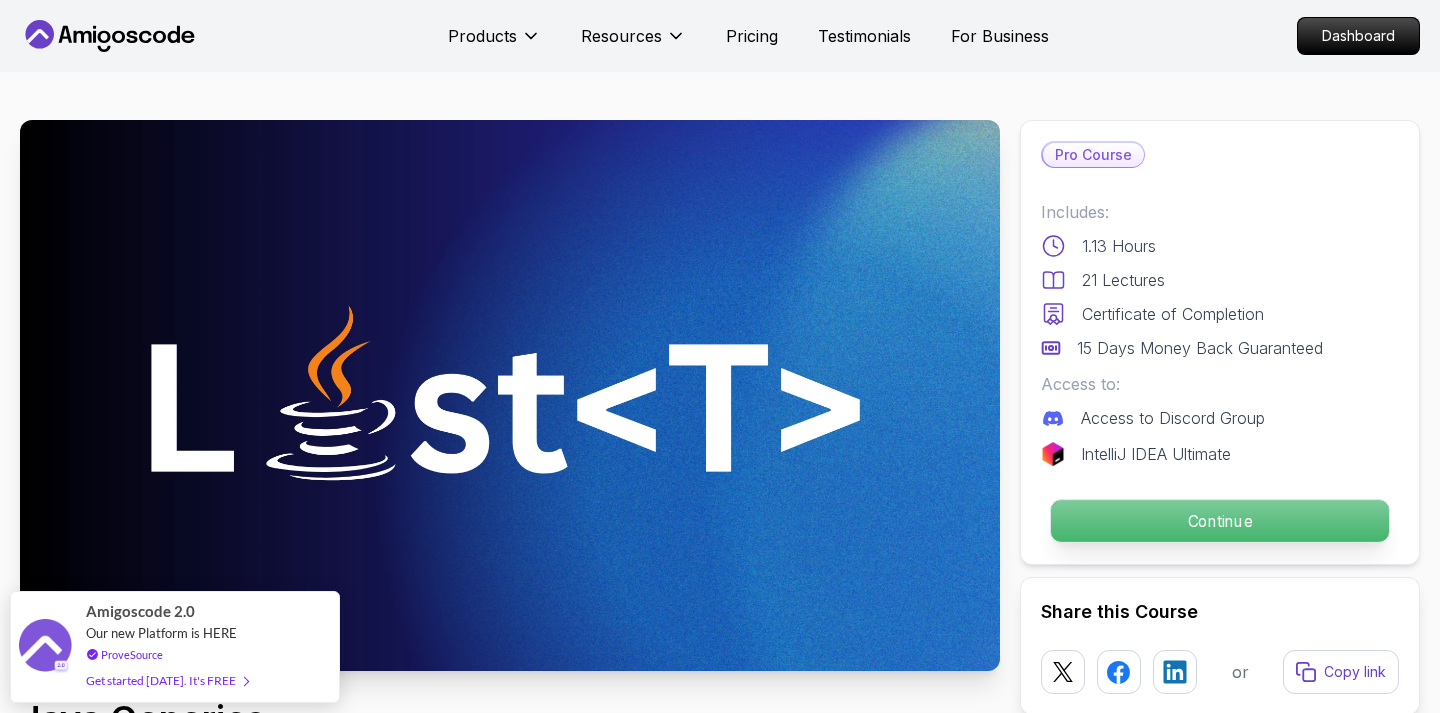 click on "Continue" at bounding box center (1220, 521) 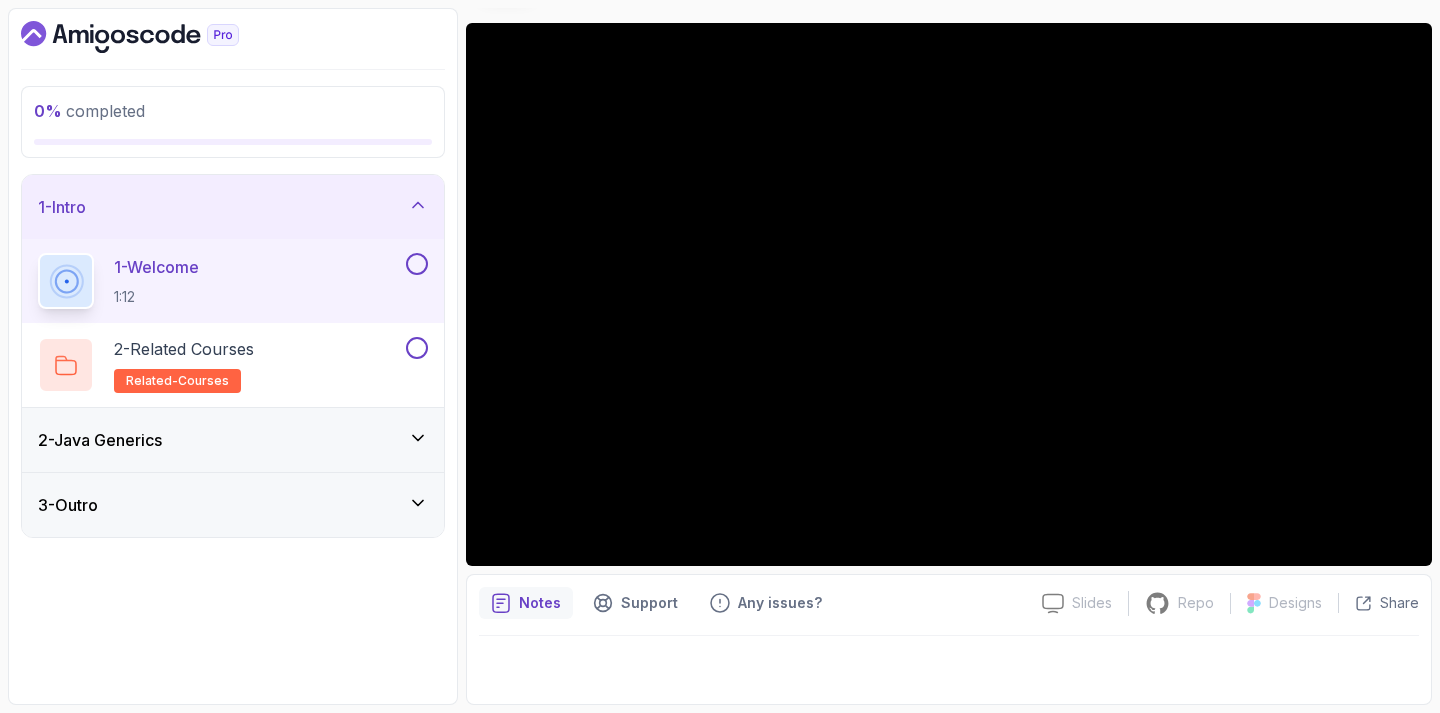 scroll, scrollTop: 111, scrollLeft: 0, axis: vertical 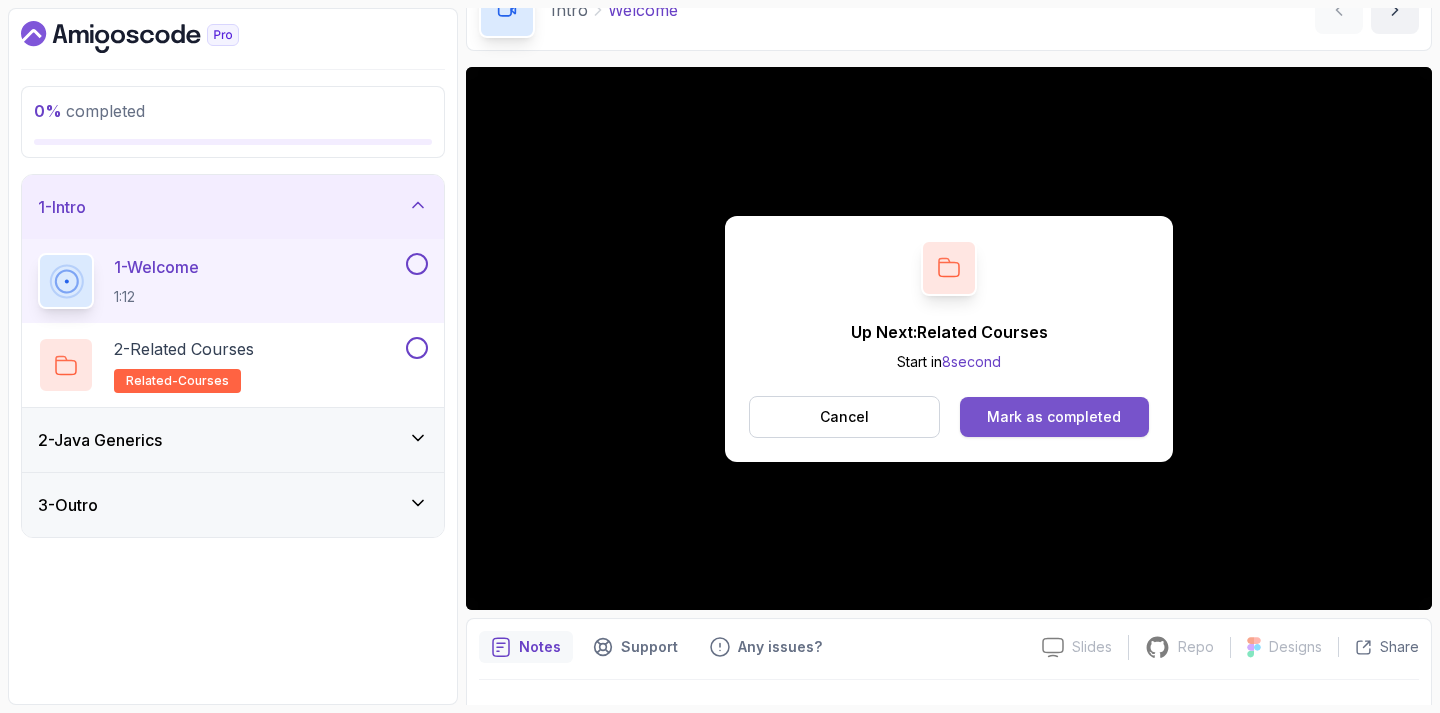 click on "Mark as completed" at bounding box center (1054, 417) 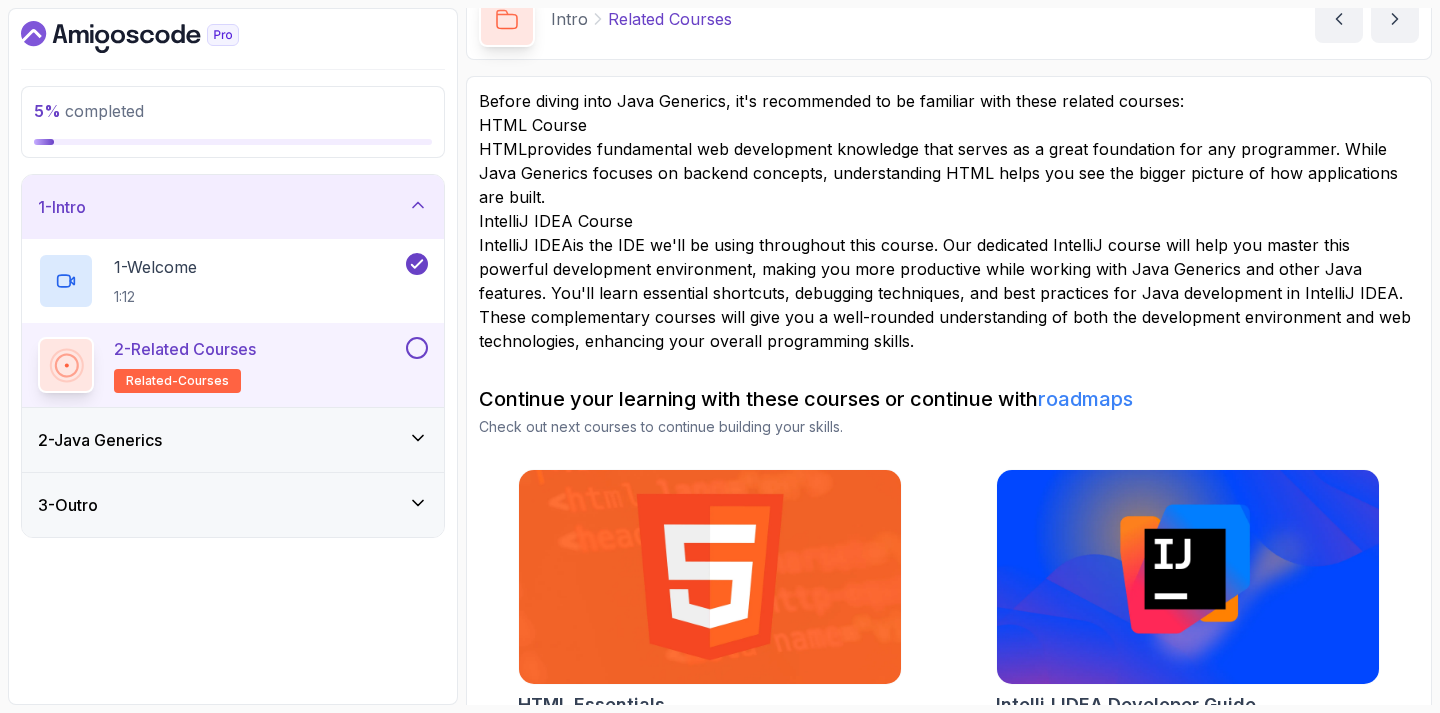 scroll, scrollTop: 111, scrollLeft: 0, axis: vertical 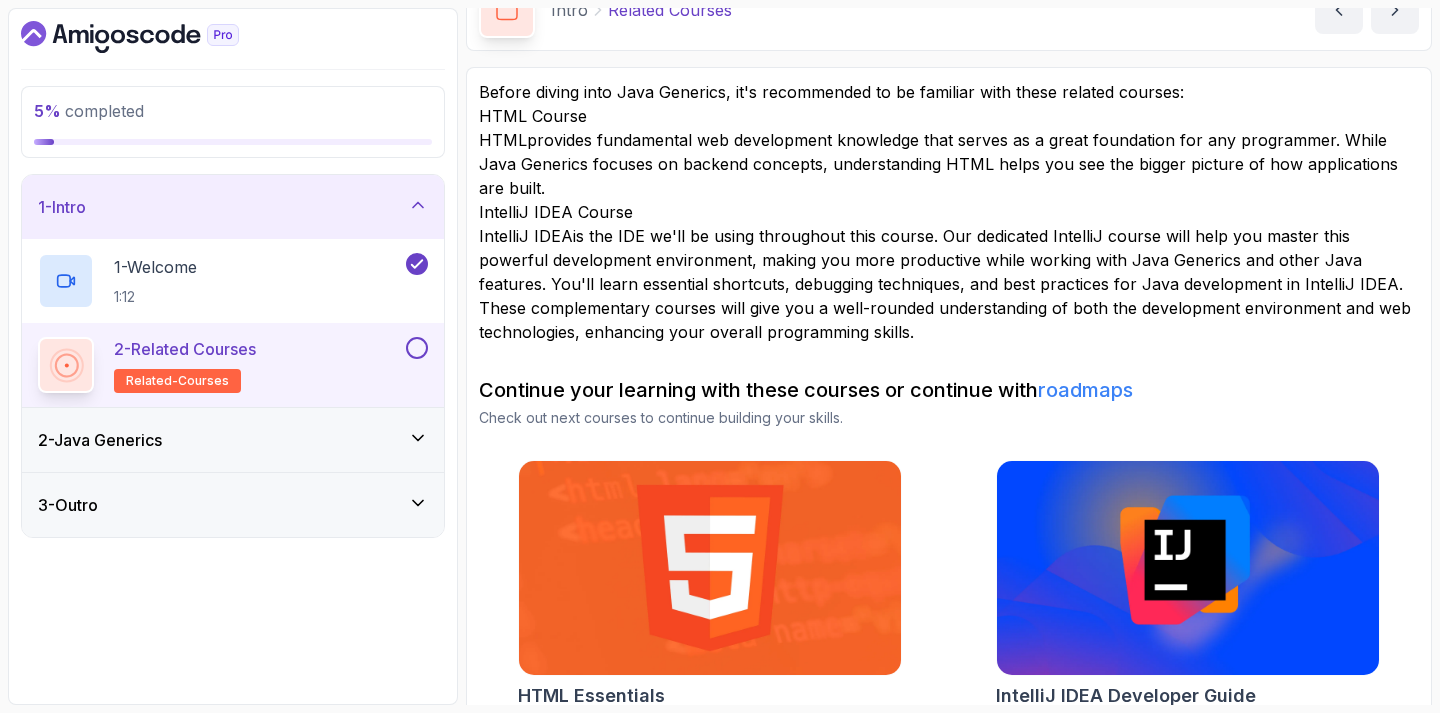 click on "2  -  Java Generics" at bounding box center [233, 440] 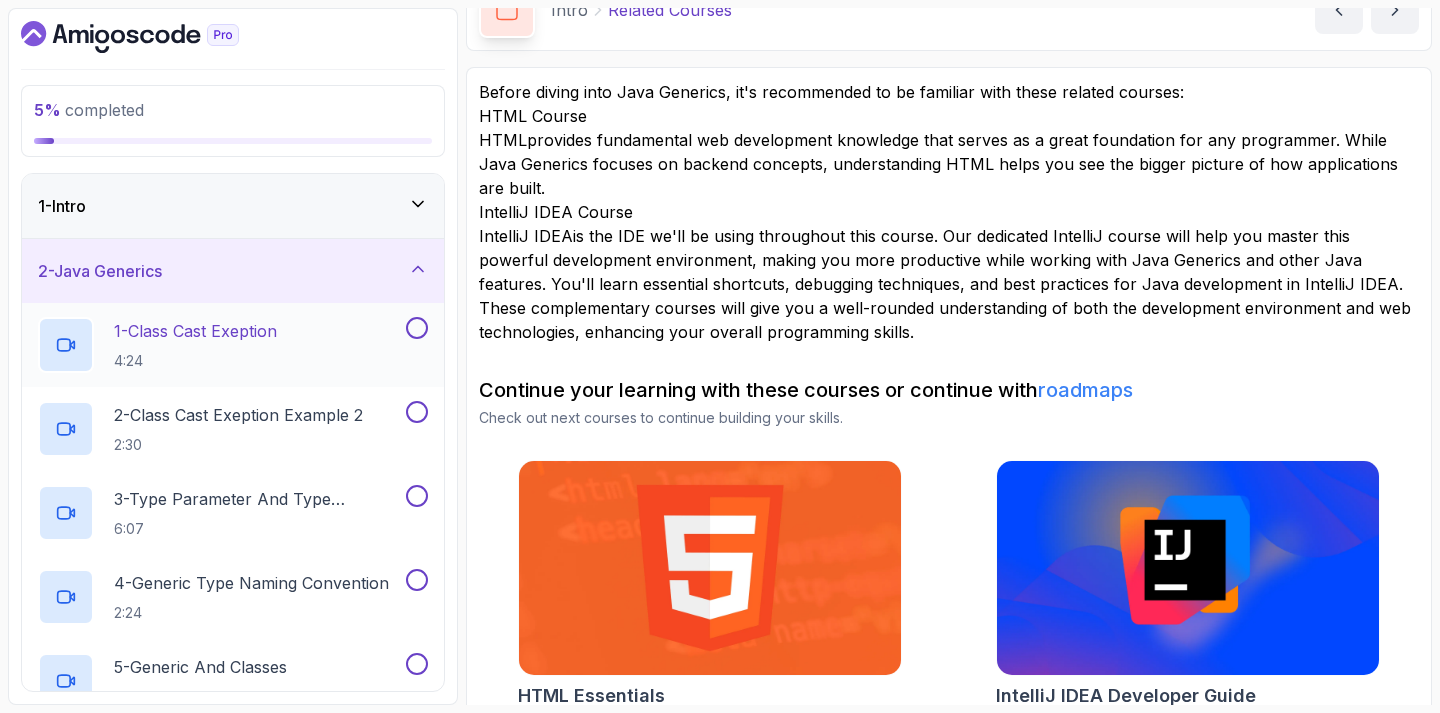 click on "1  -  Class Cast Exeption 4:24" at bounding box center (220, 345) 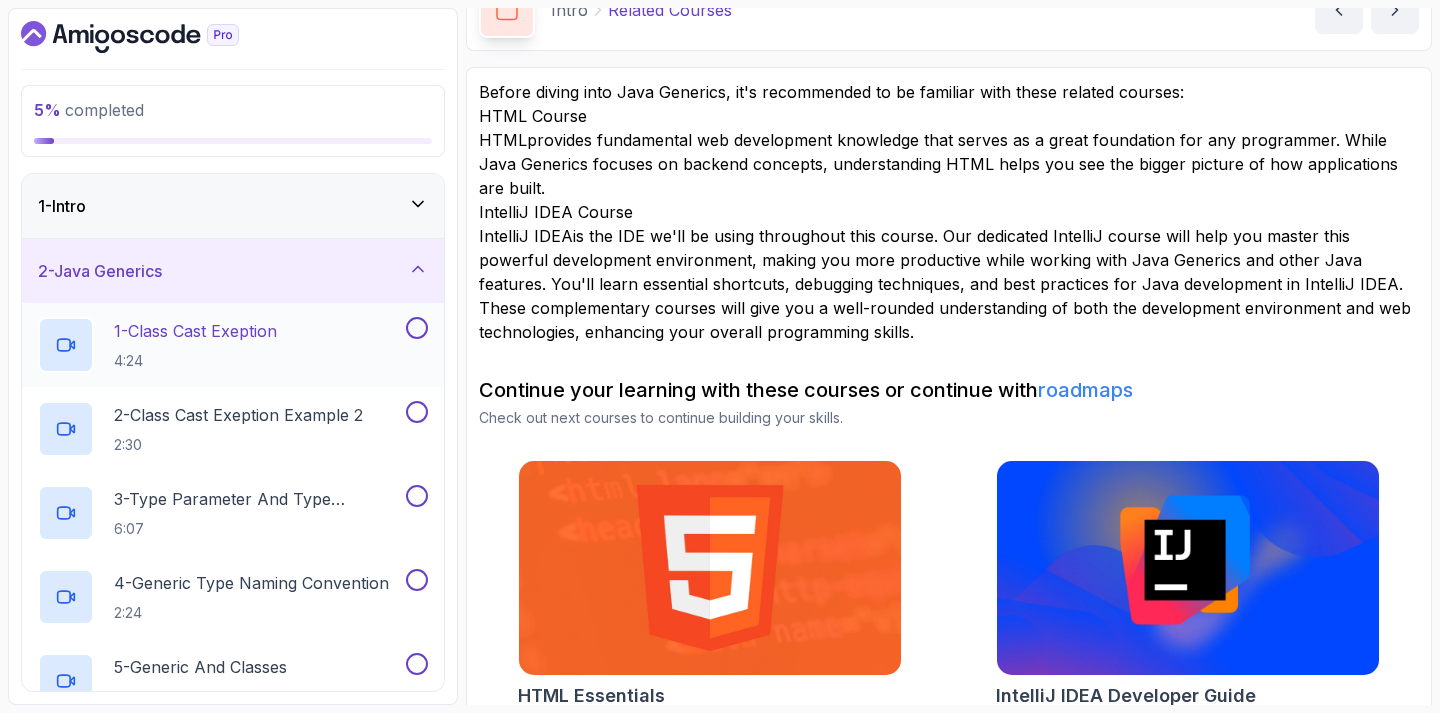 scroll, scrollTop: 111, scrollLeft: 0, axis: vertical 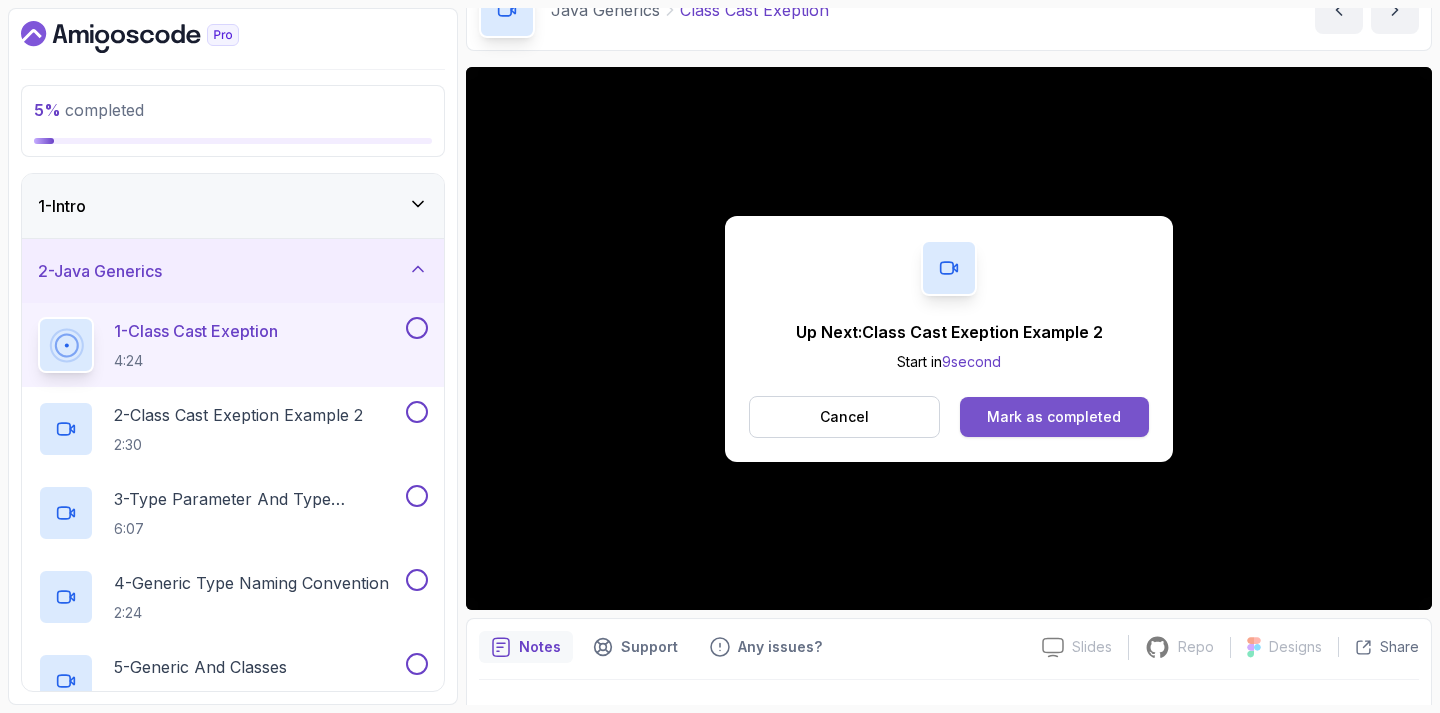 click on "Mark as completed" at bounding box center [1054, 417] 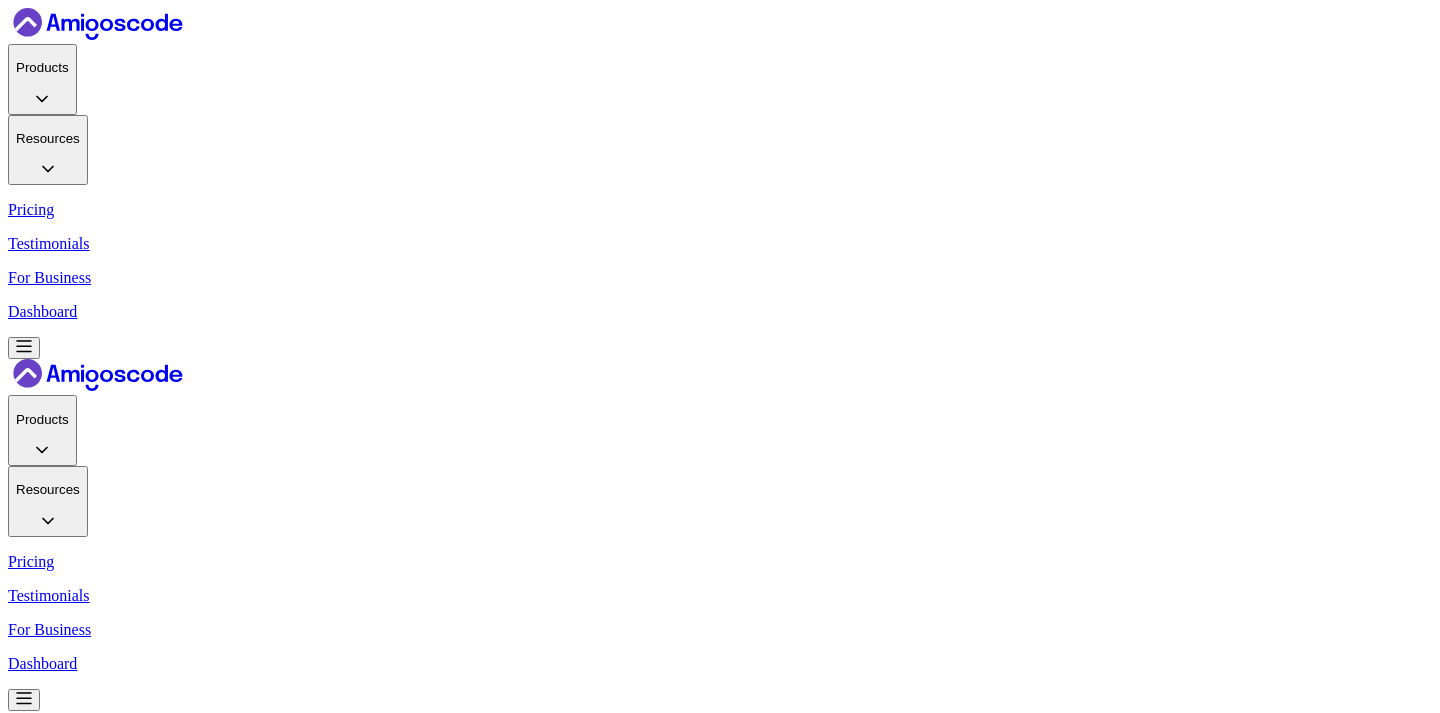 scroll, scrollTop: 6459, scrollLeft: 0, axis: vertical 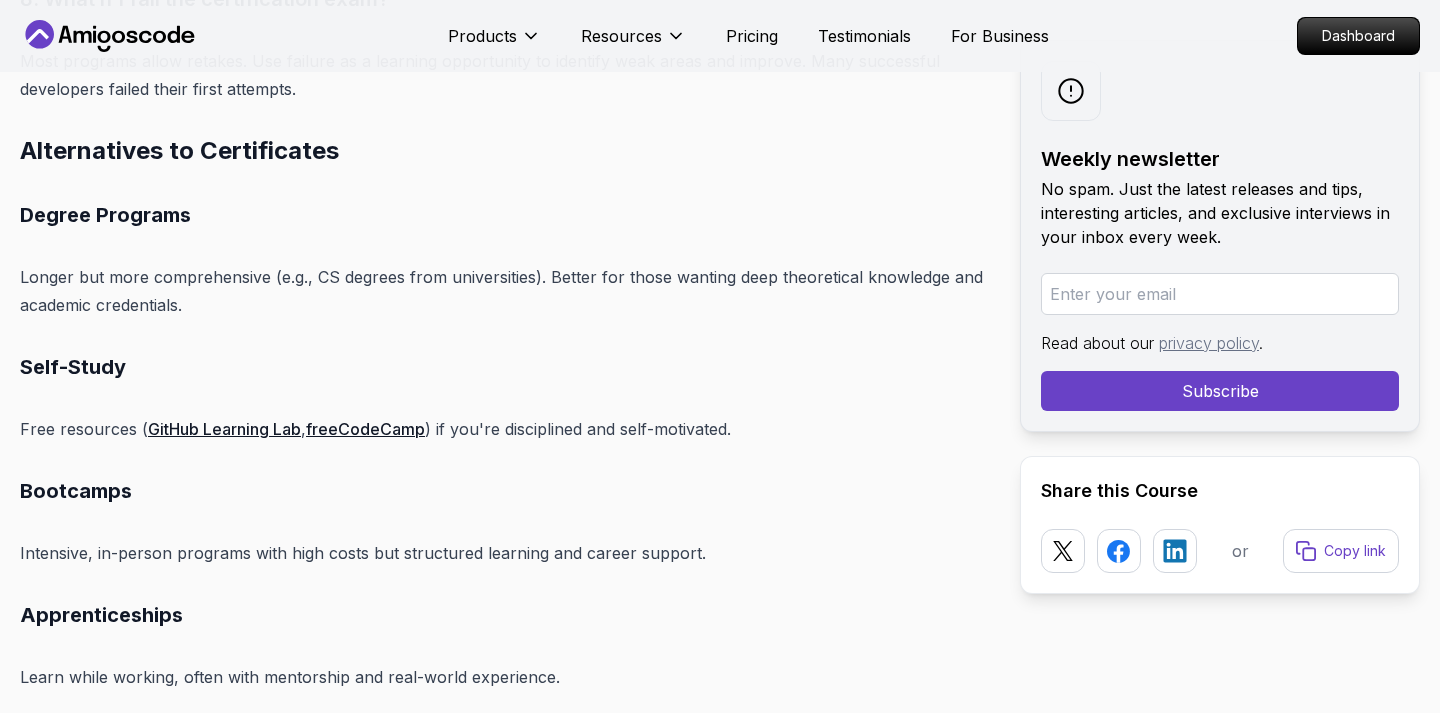 click on "Introduction
Want to earn a full stack web developer certificate but not sure where to start? You're not alone. I remember staring at my screen years ago, overwhelmed by the endless options. The good news? With the right roadmap, you can gain in-demand skills and land that certificate faster than you think.
The demand for full stack developers has never been higher. According to recent industry reports, full stack developers command competitive salaries and enjoy excellent job security due to their ability to work across the entire application stack. Whether you're a complete beginner or an experienced developer looking to expand your skill set, earning a certificate can significantly boost your career prospects.
This comprehensive guide walks you through everything from choosing the best online programs to mastering both frontend and backend development, building a portfolio, and navigating the certification process. Let's get started.
What Is a Full Stack Web Developer Certificate?" at bounding box center [504, -6101] 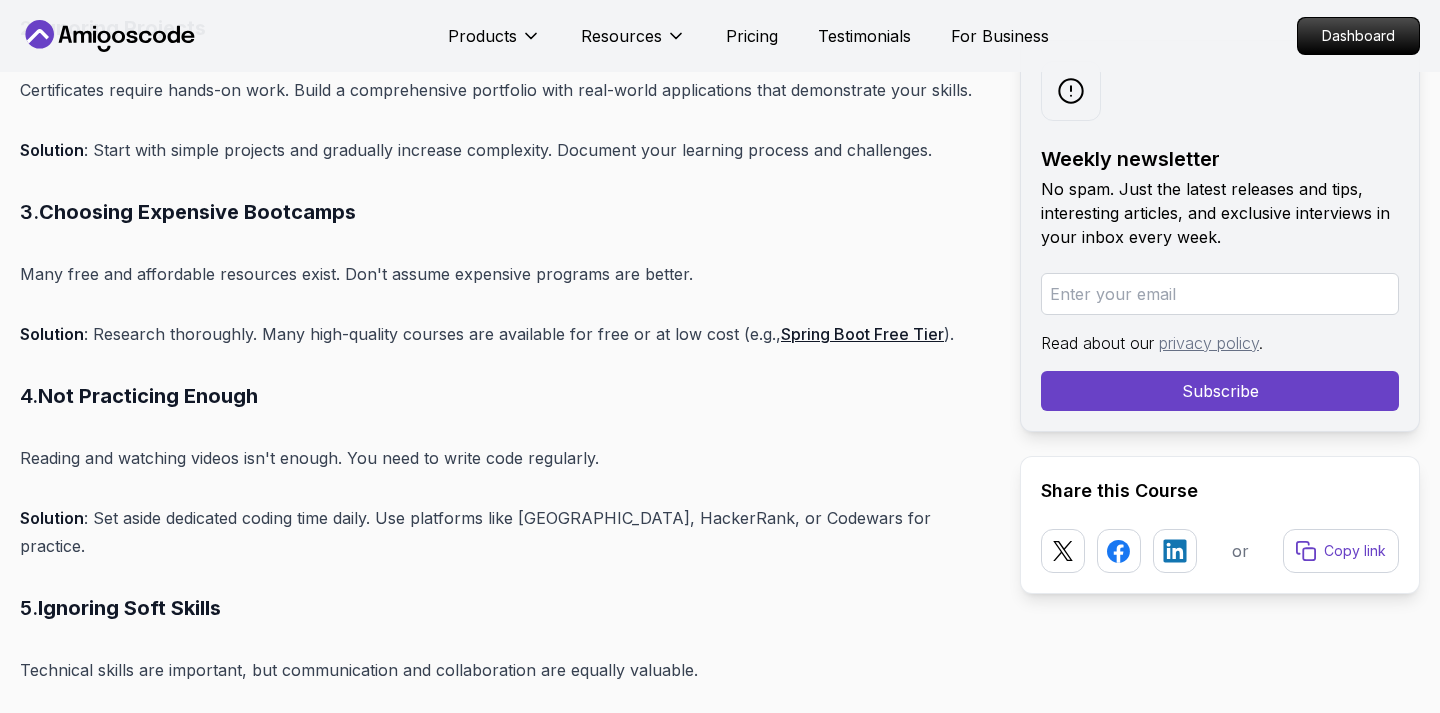scroll, scrollTop: 11615, scrollLeft: 0, axis: vertical 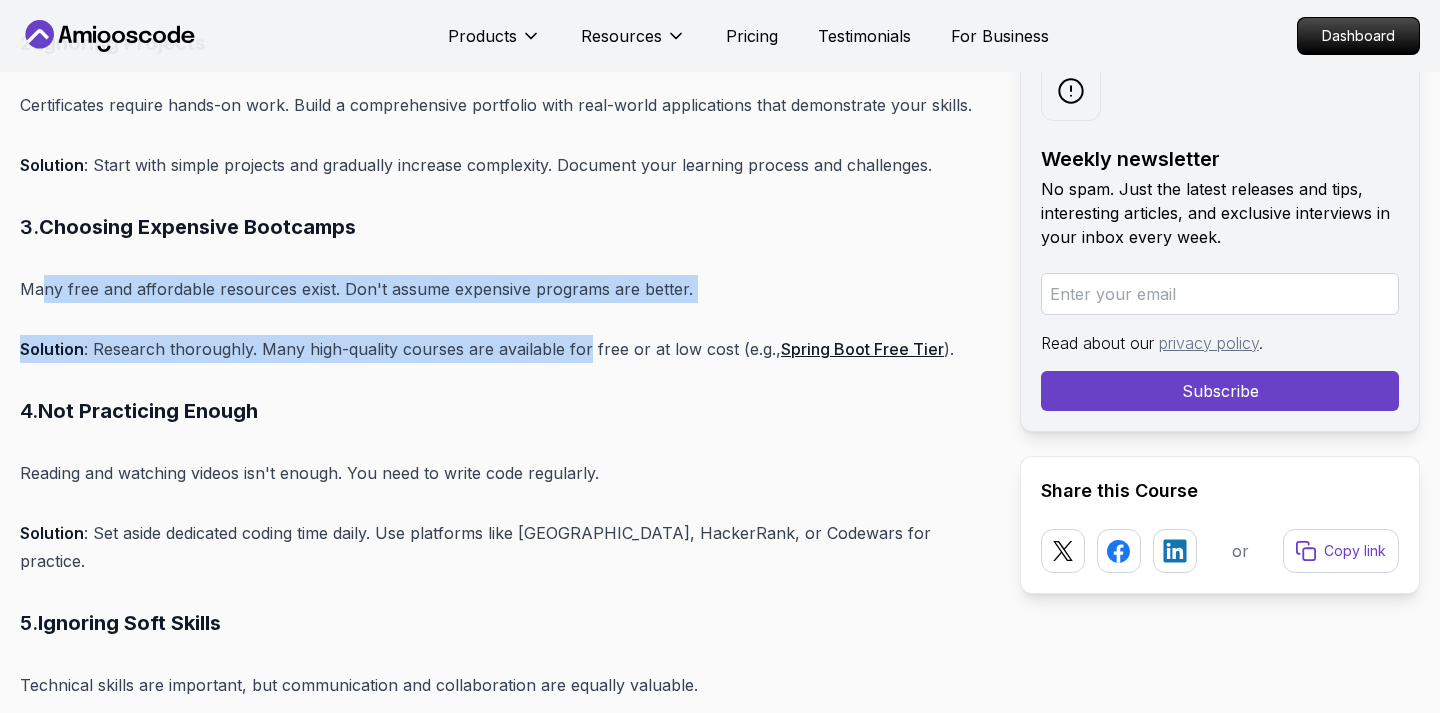 drag, startPoint x: 43, startPoint y: 295, endPoint x: 586, endPoint y: 340, distance: 544.86145 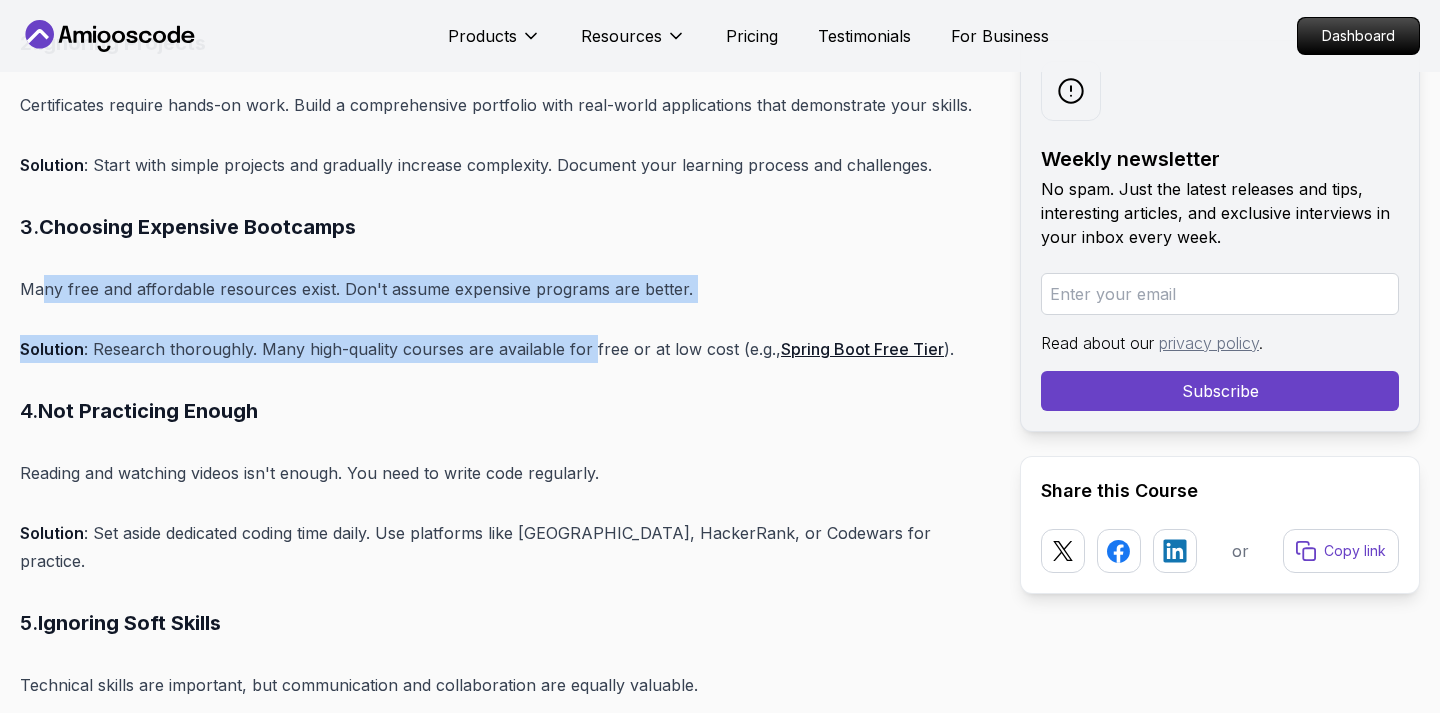 click on "Introduction
Want to earn a full stack web developer certificate but not sure where to start? You're not alone. I remember staring at my screen years ago, overwhelmed by the endless options. The good news? With the right roadmap, you can gain in-demand skills and land that certificate faster than you think.
The demand for full stack developers has never been higher. According to recent industry reports, full stack developers command competitive salaries and enjoy excellent job security due to their ability to work across the entire application stack. Whether you're a complete beginner or an experienced developer looking to expand your skill set, earning a certificate can significantly boost your career prospects.
This comprehensive guide walks you through everything from choosing the best online programs to mastering both frontend and backend development, building a portfolio, and navigating the certification process. Let's get started.
What Is a Full Stack Web Developer Certificate?" at bounding box center (504, -3353) 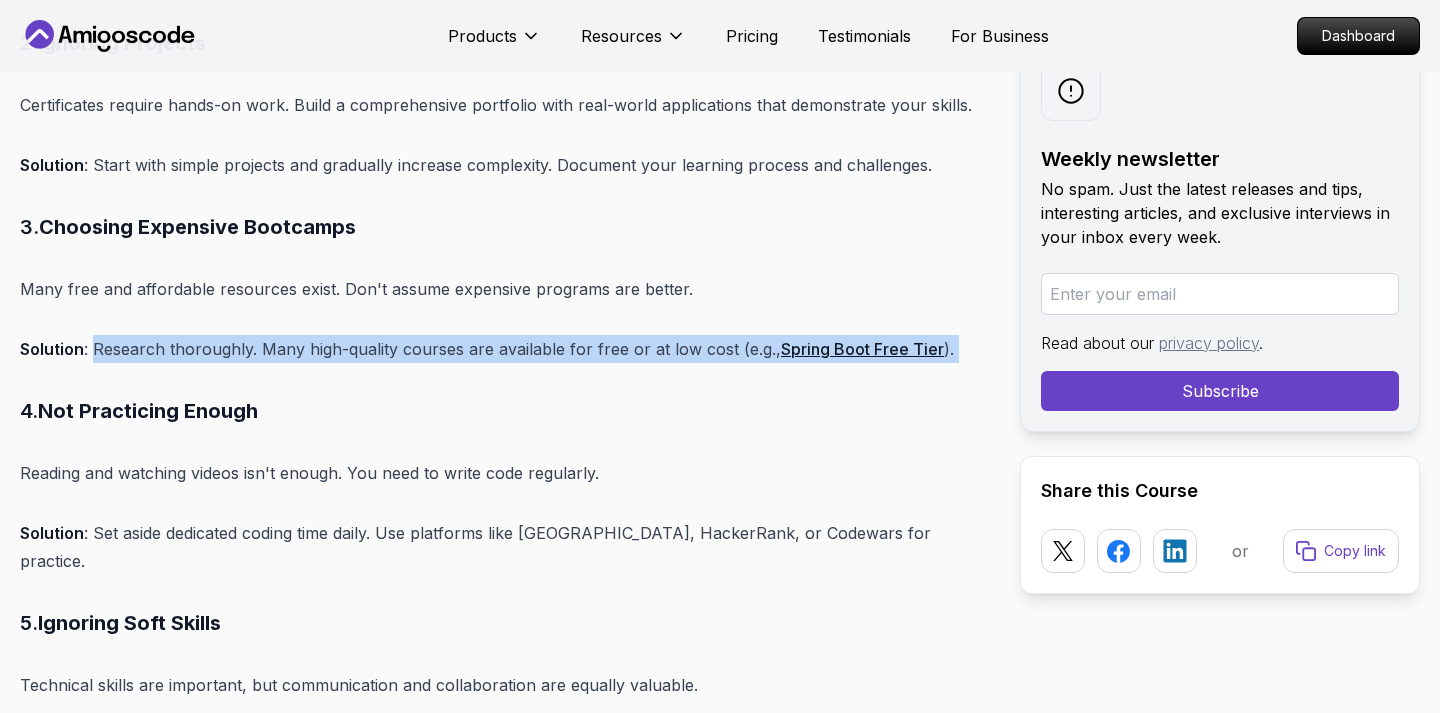 drag, startPoint x: 95, startPoint y: 348, endPoint x: 509, endPoint y: 378, distance: 415.08554 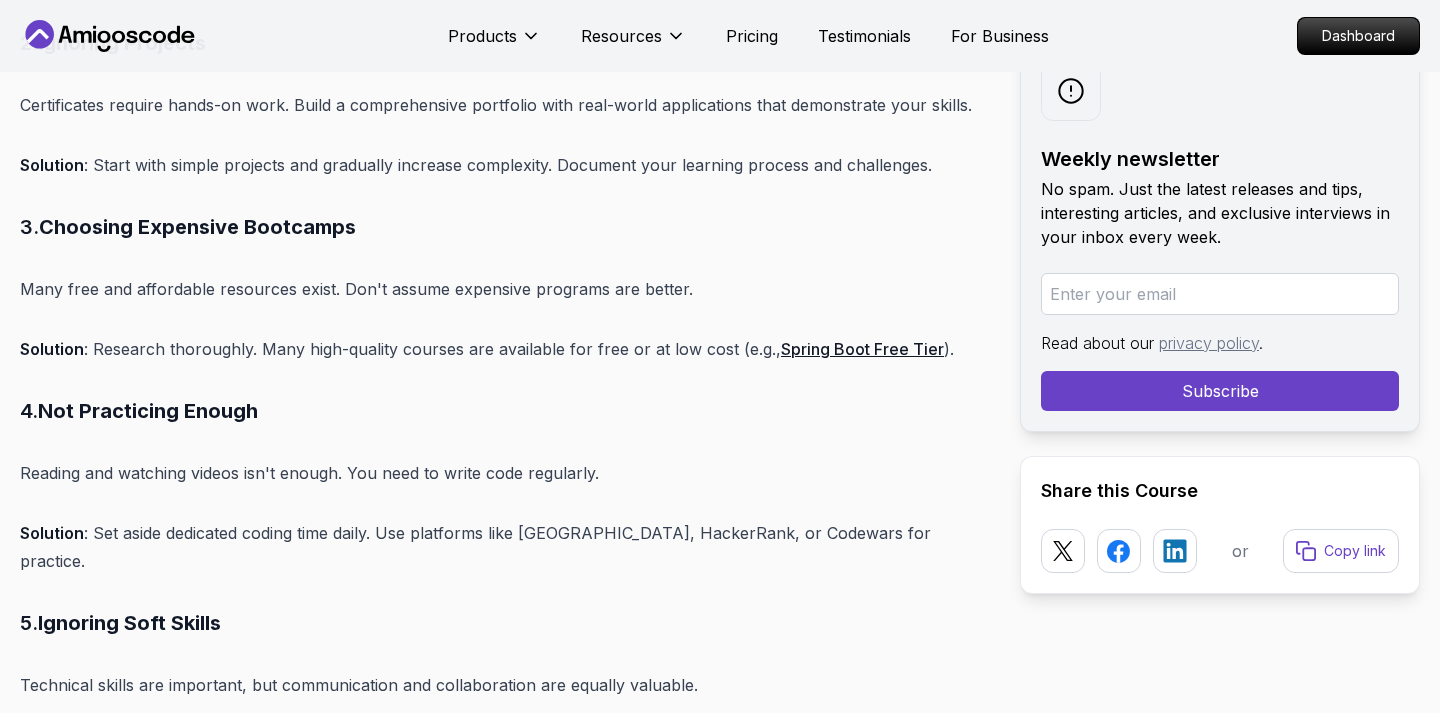 click on "4.  Not Practicing Enough" at bounding box center [504, 411] 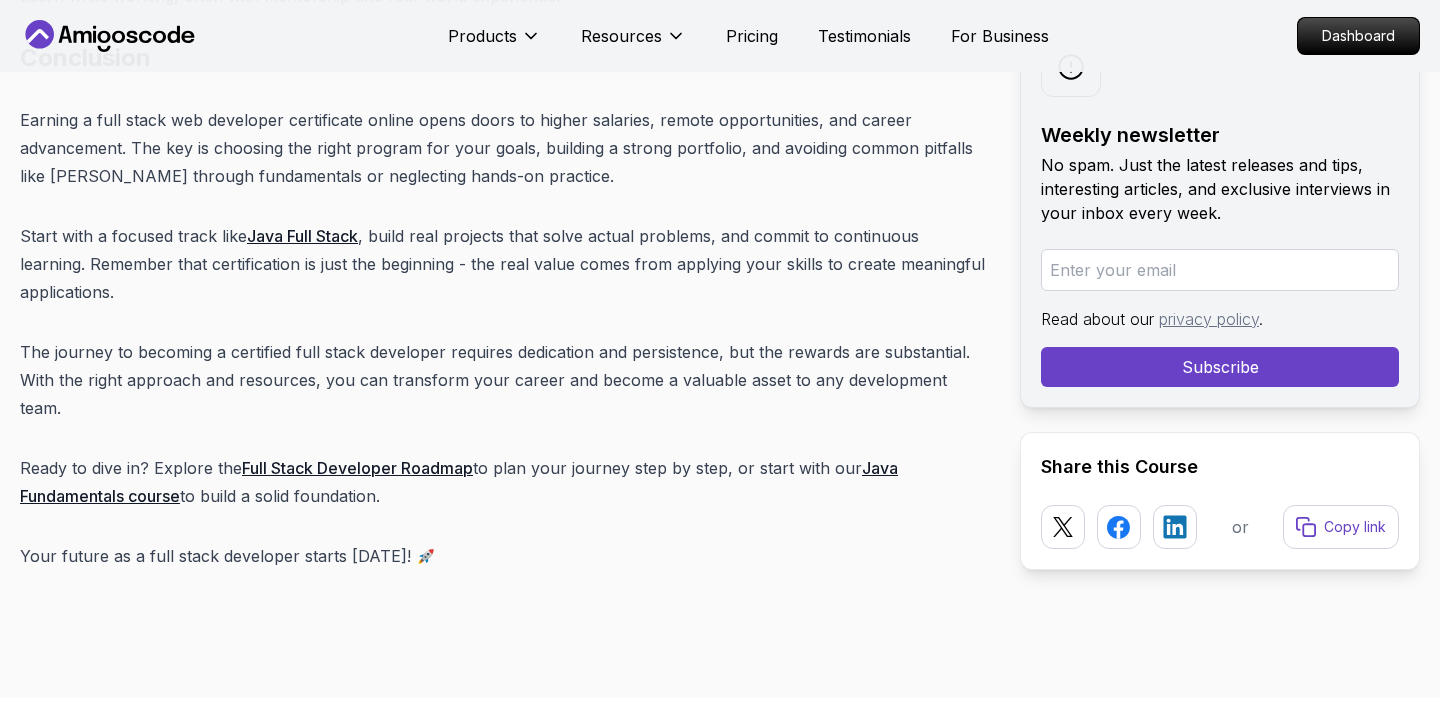 scroll, scrollTop: 15036, scrollLeft: 0, axis: vertical 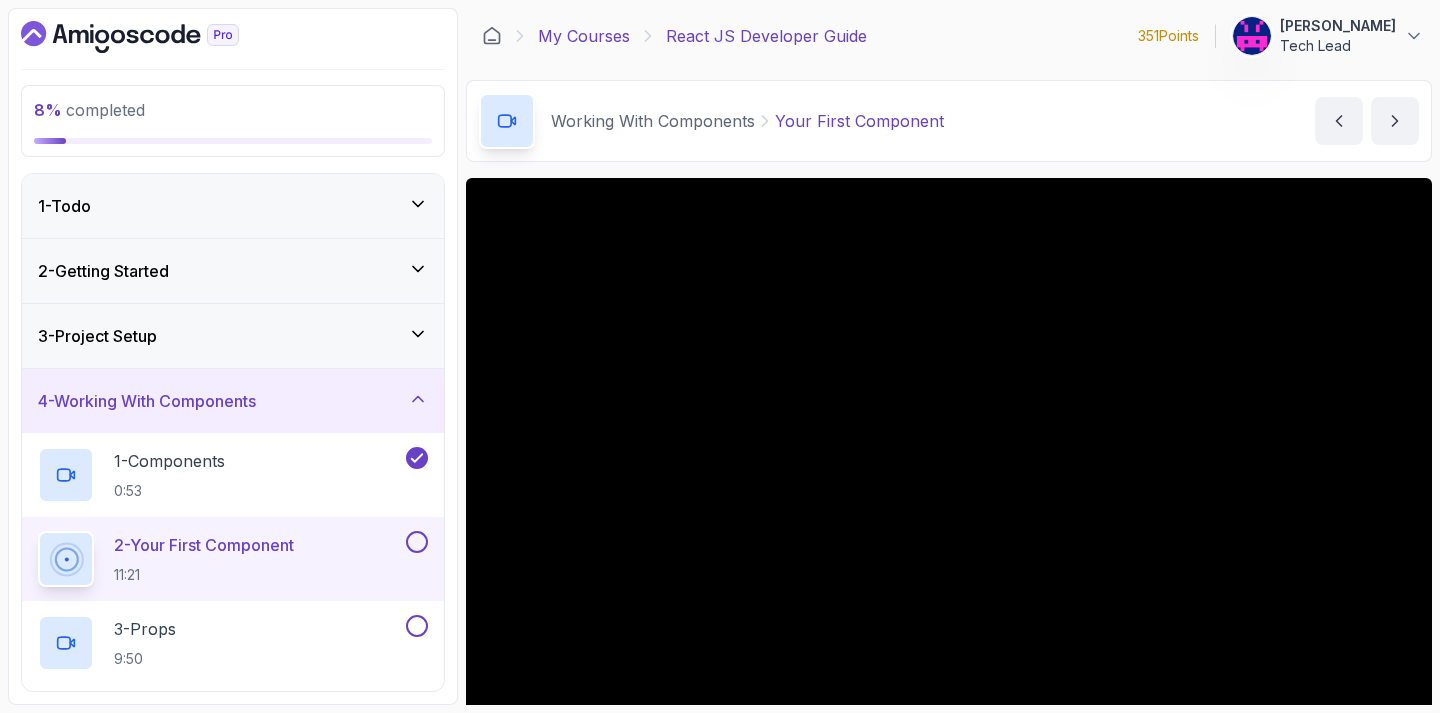 click on "My Courses" at bounding box center (584, 36) 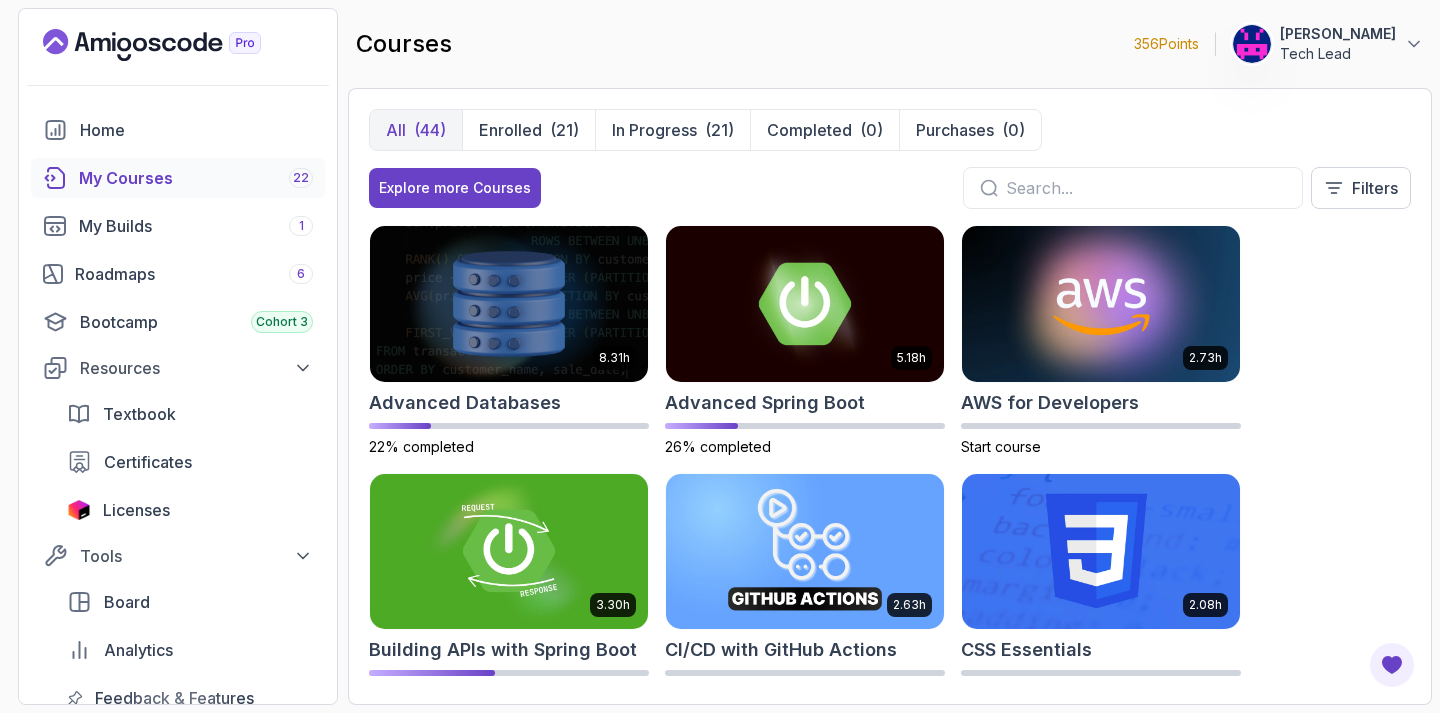 click at bounding box center (1146, 188) 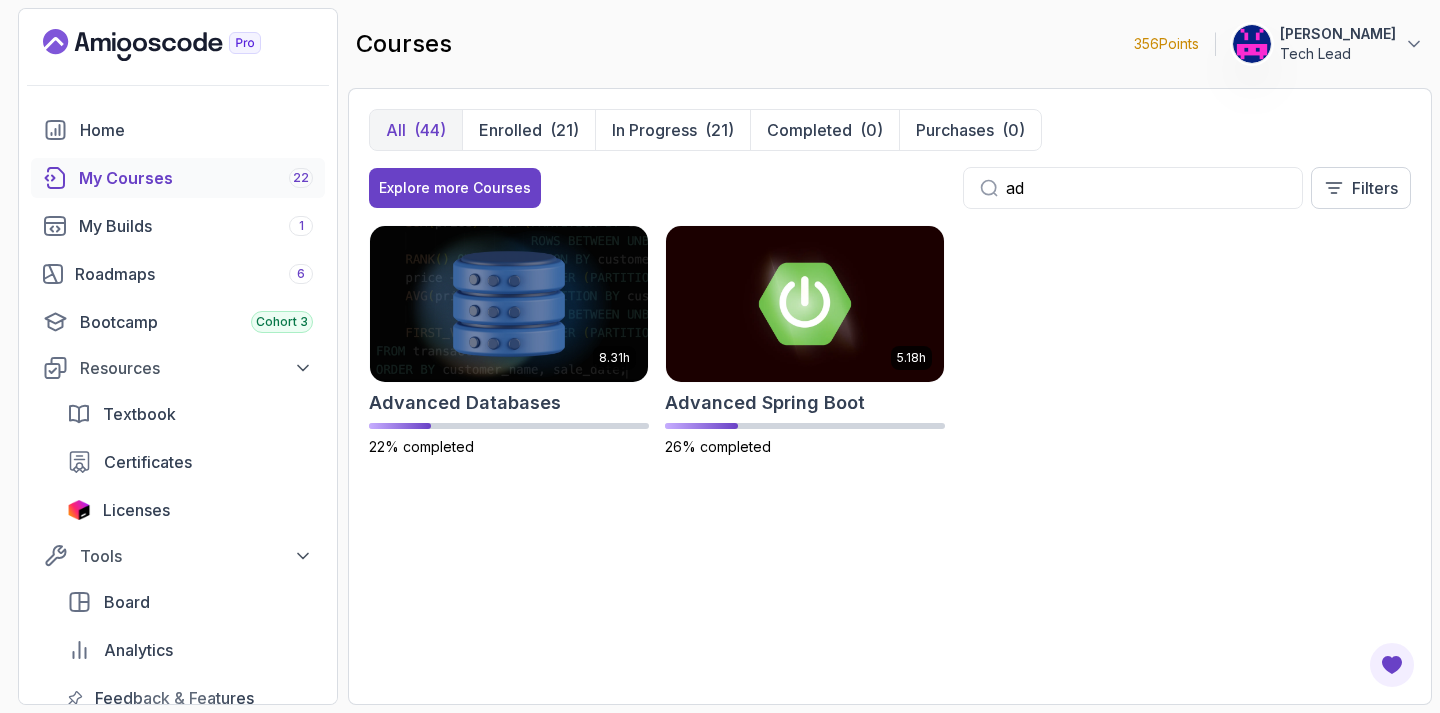 type on "a" 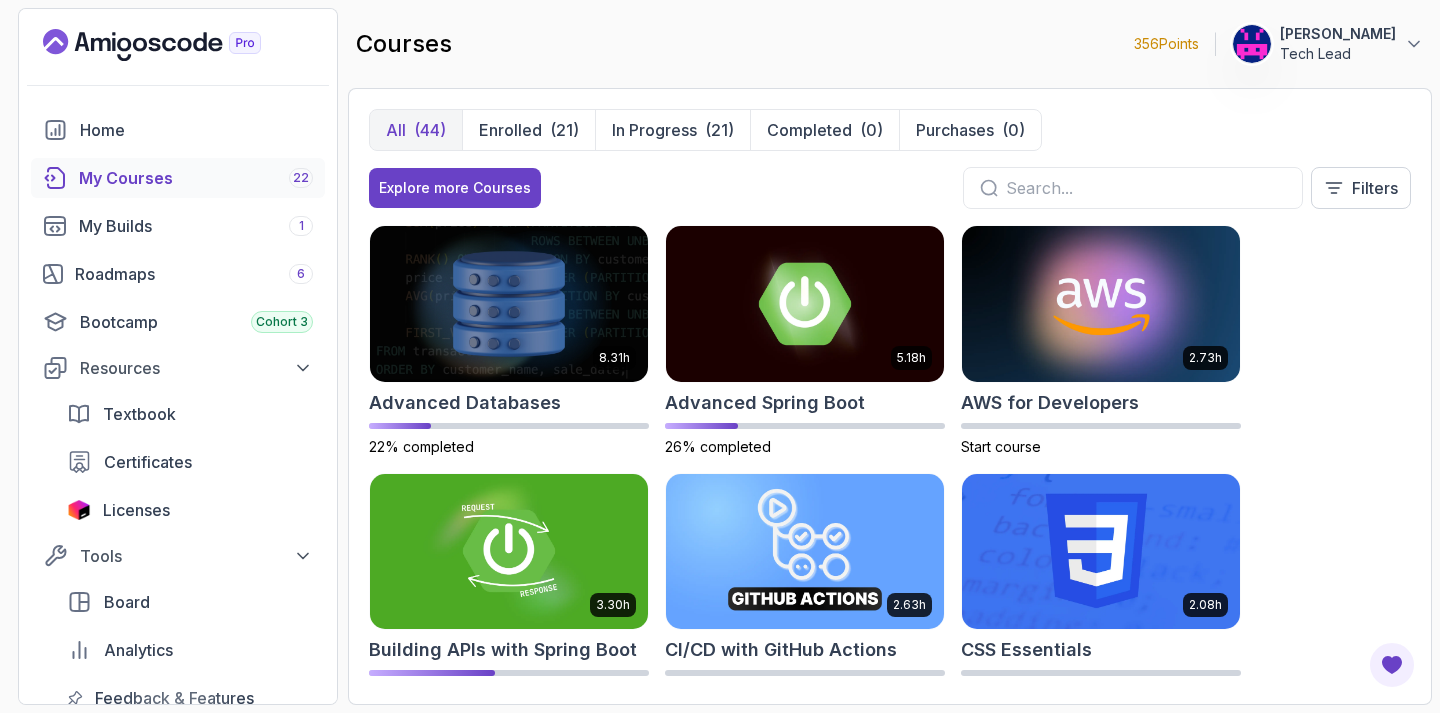 click at bounding box center (1146, 188) 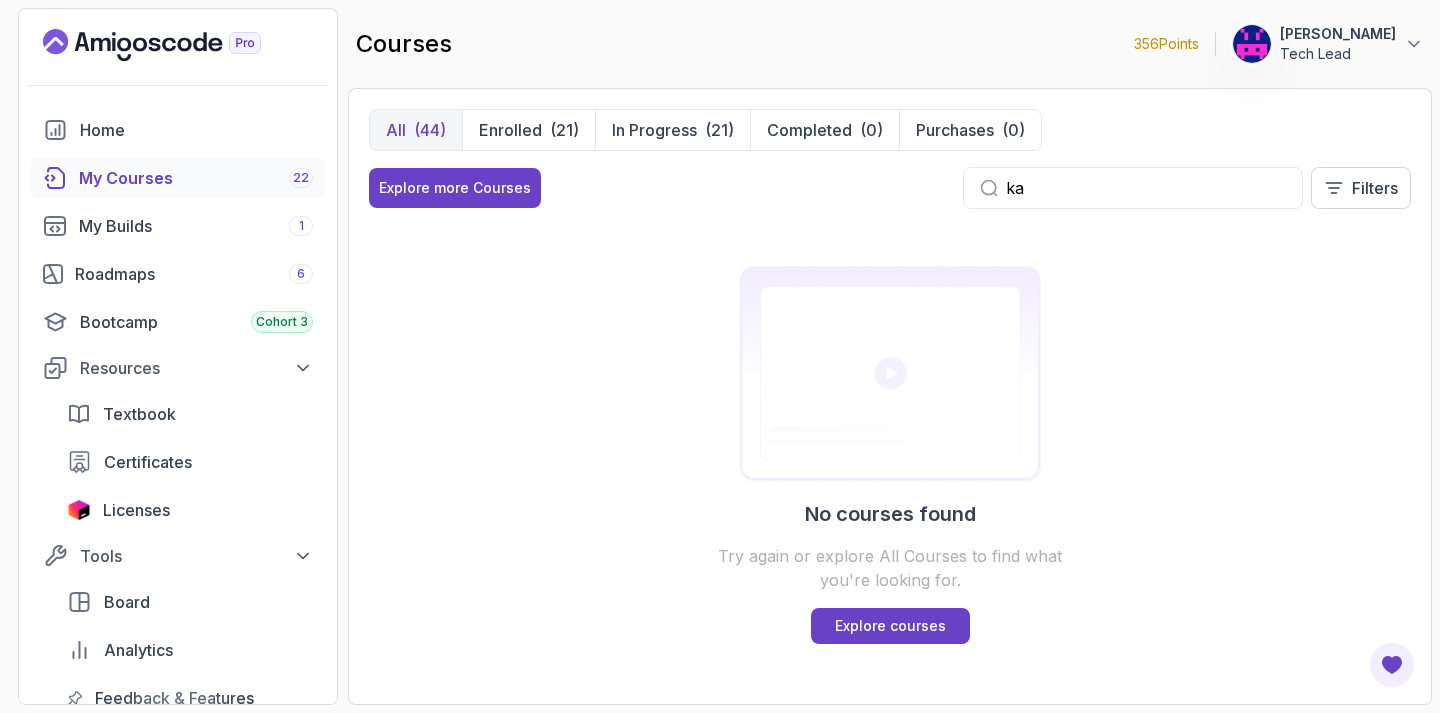 type on "k" 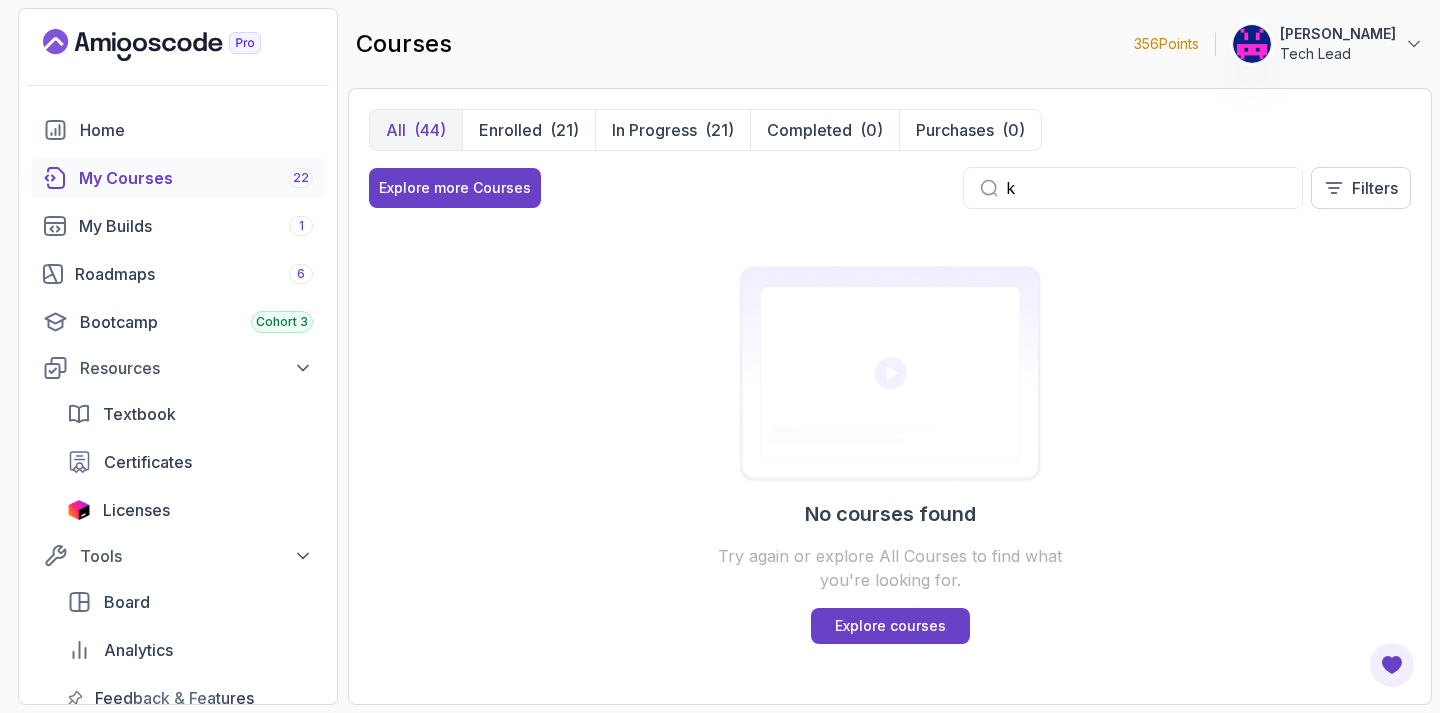 type 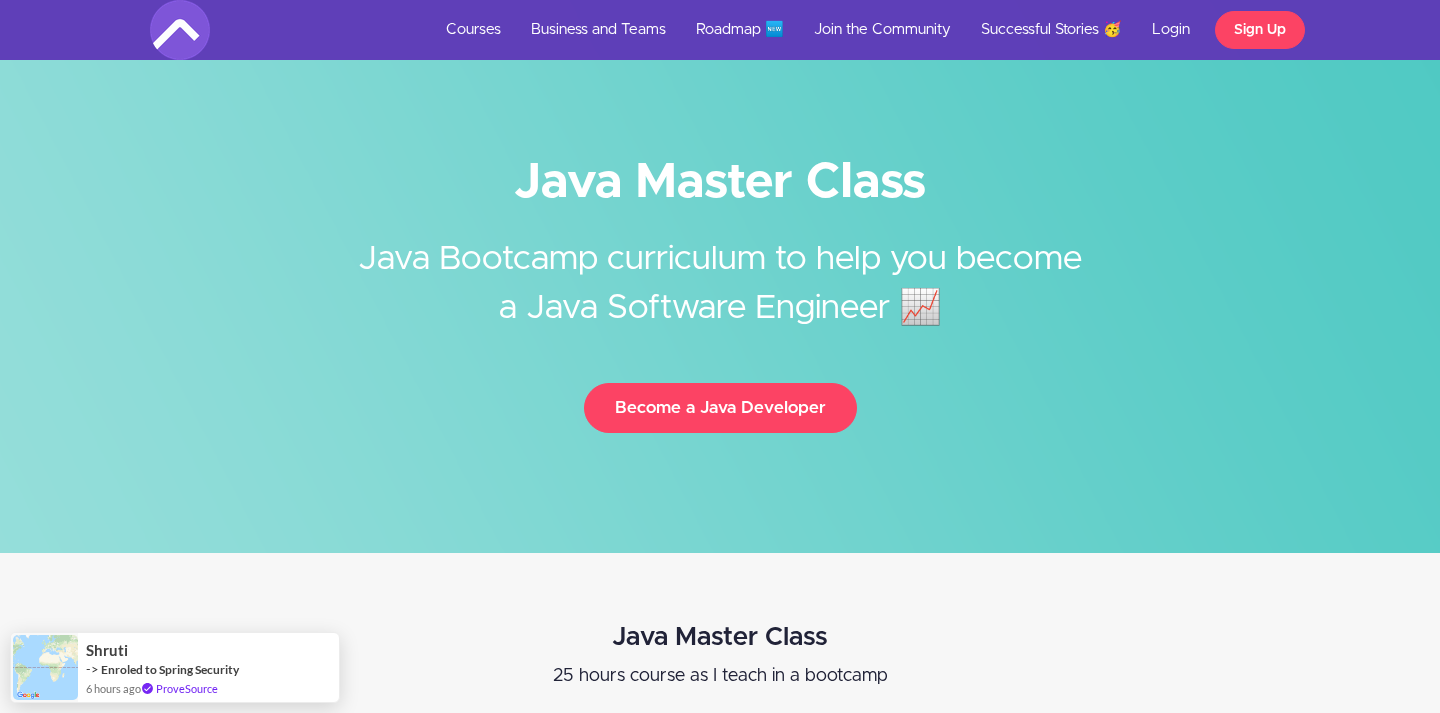 scroll, scrollTop: 0, scrollLeft: 0, axis: both 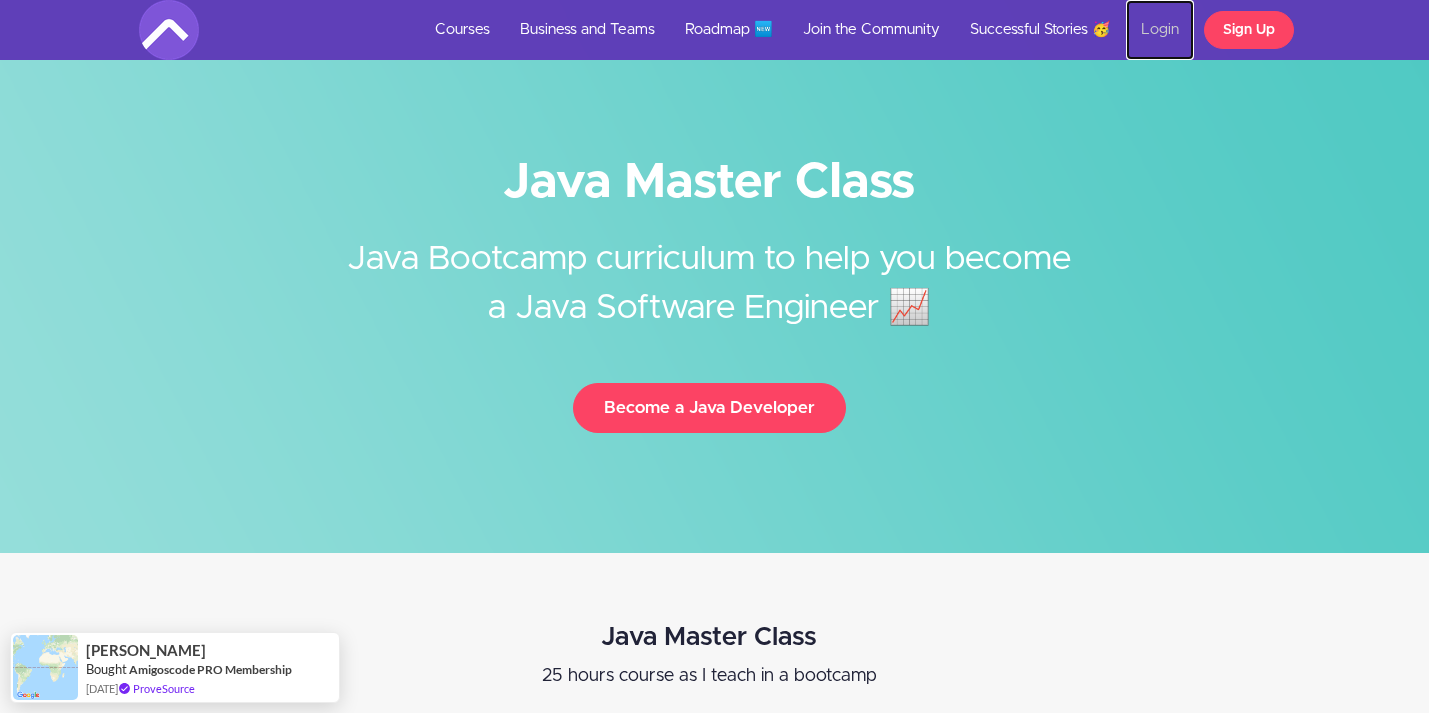 click on "Login" at bounding box center (1160, 30) 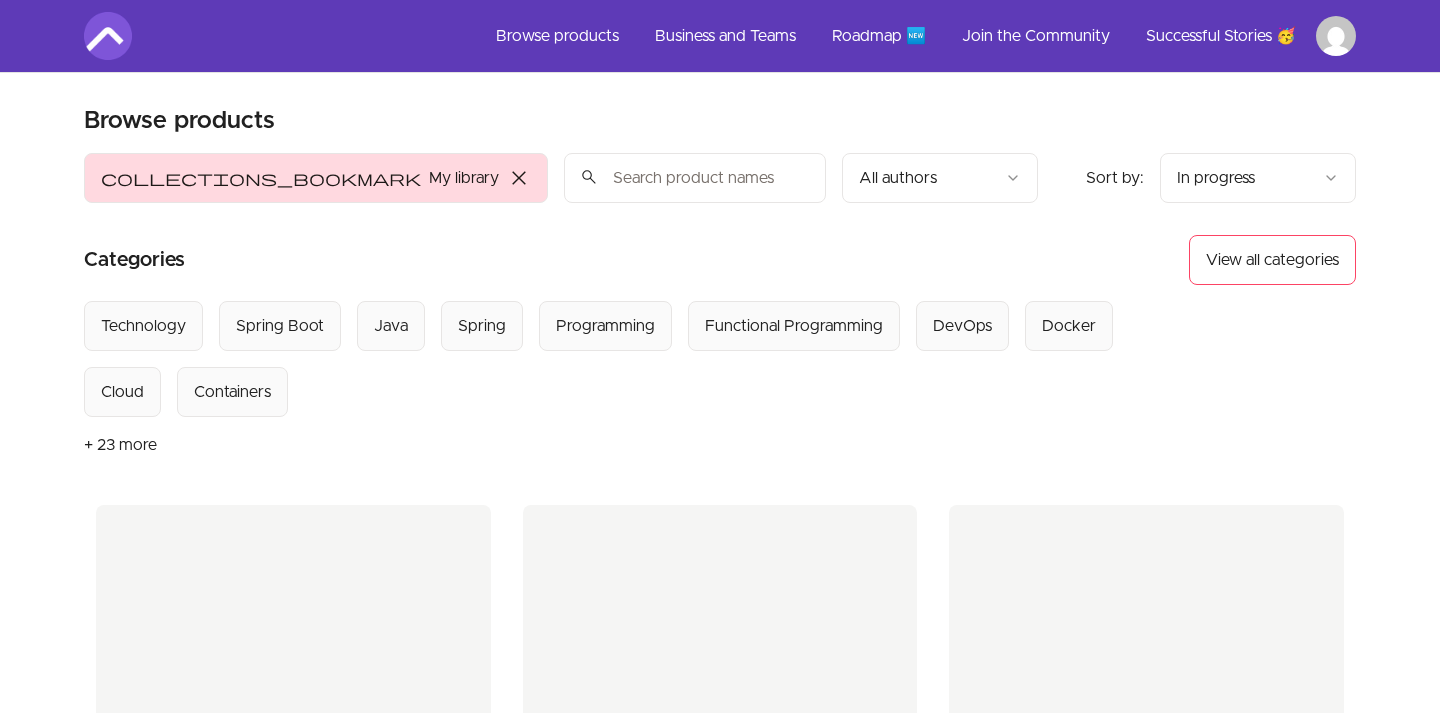scroll, scrollTop: 0, scrollLeft: 0, axis: both 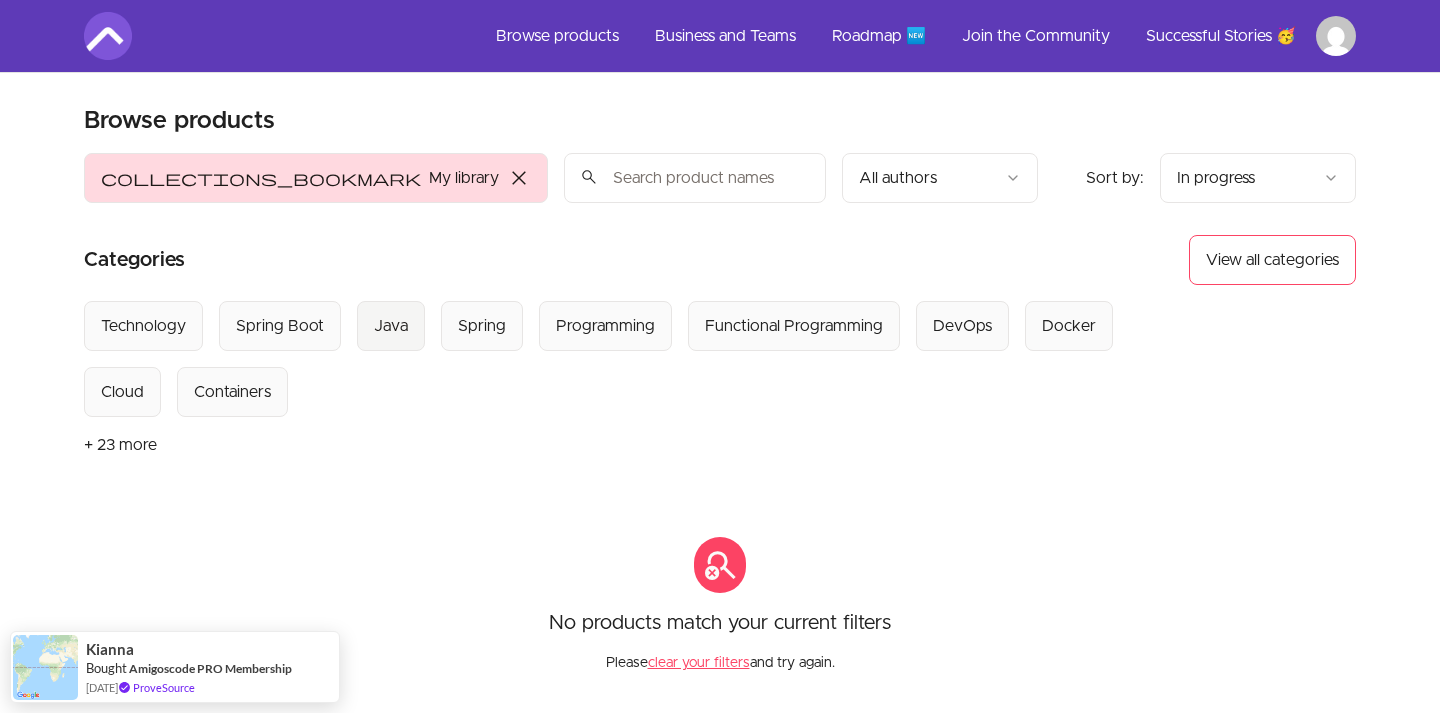 click on "Java" at bounding box center [391, 326] 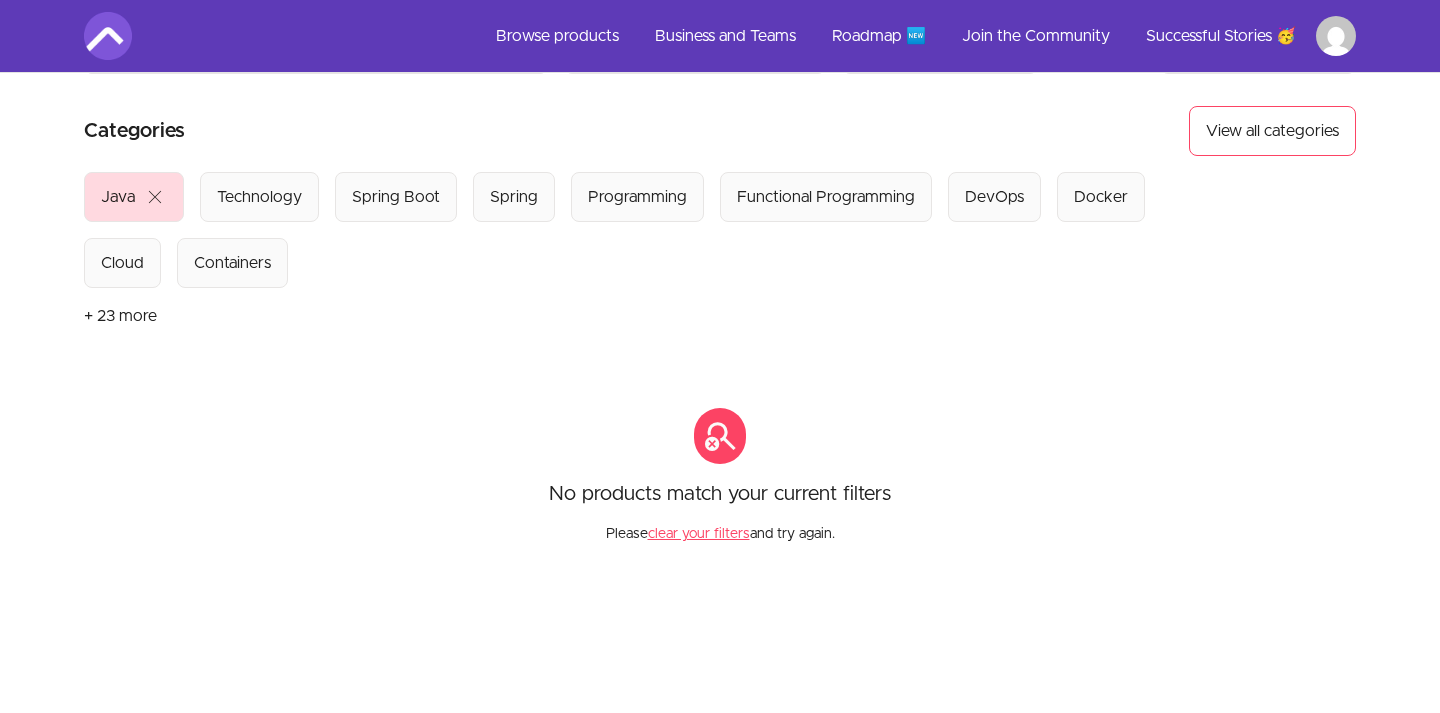 scroll, scrollTop: 133, scrollLeft: 0, axis: vertical 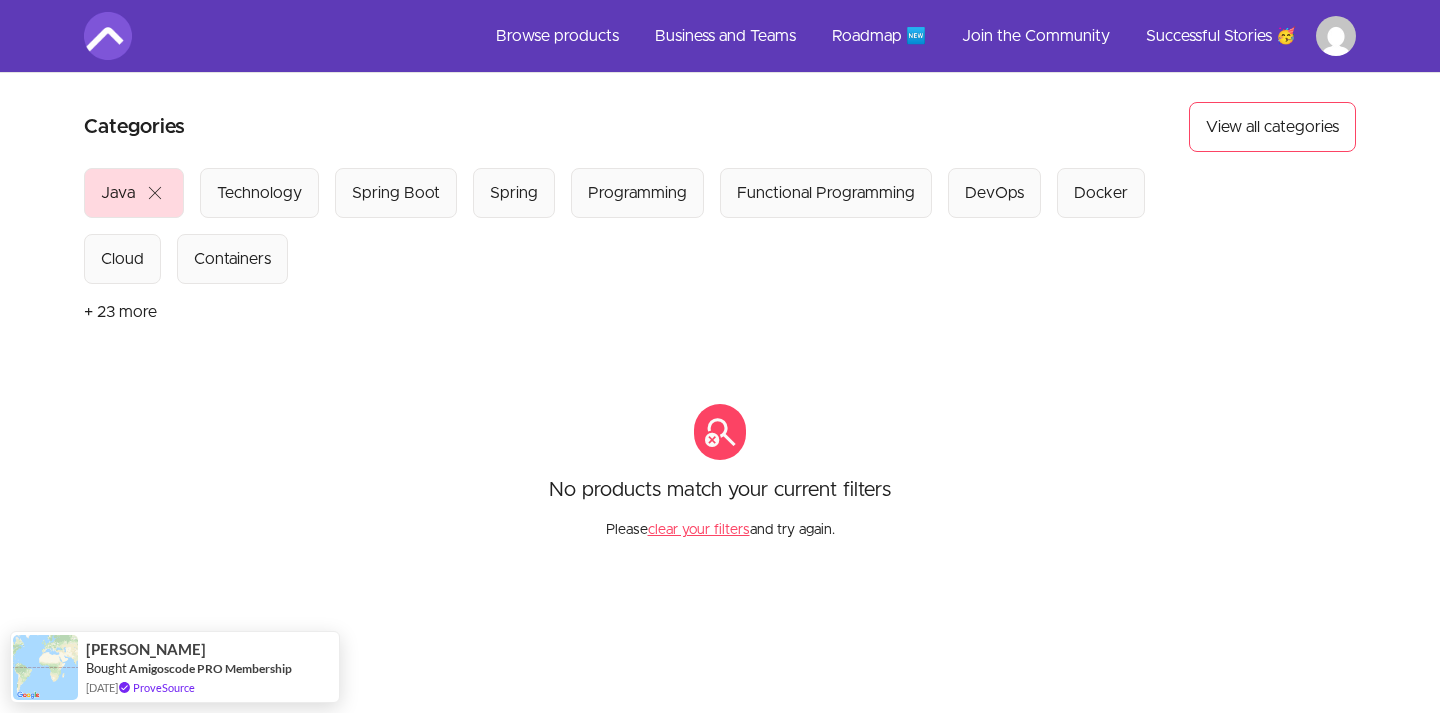 click on "+ 23 more" at bounding box center [120, 312] 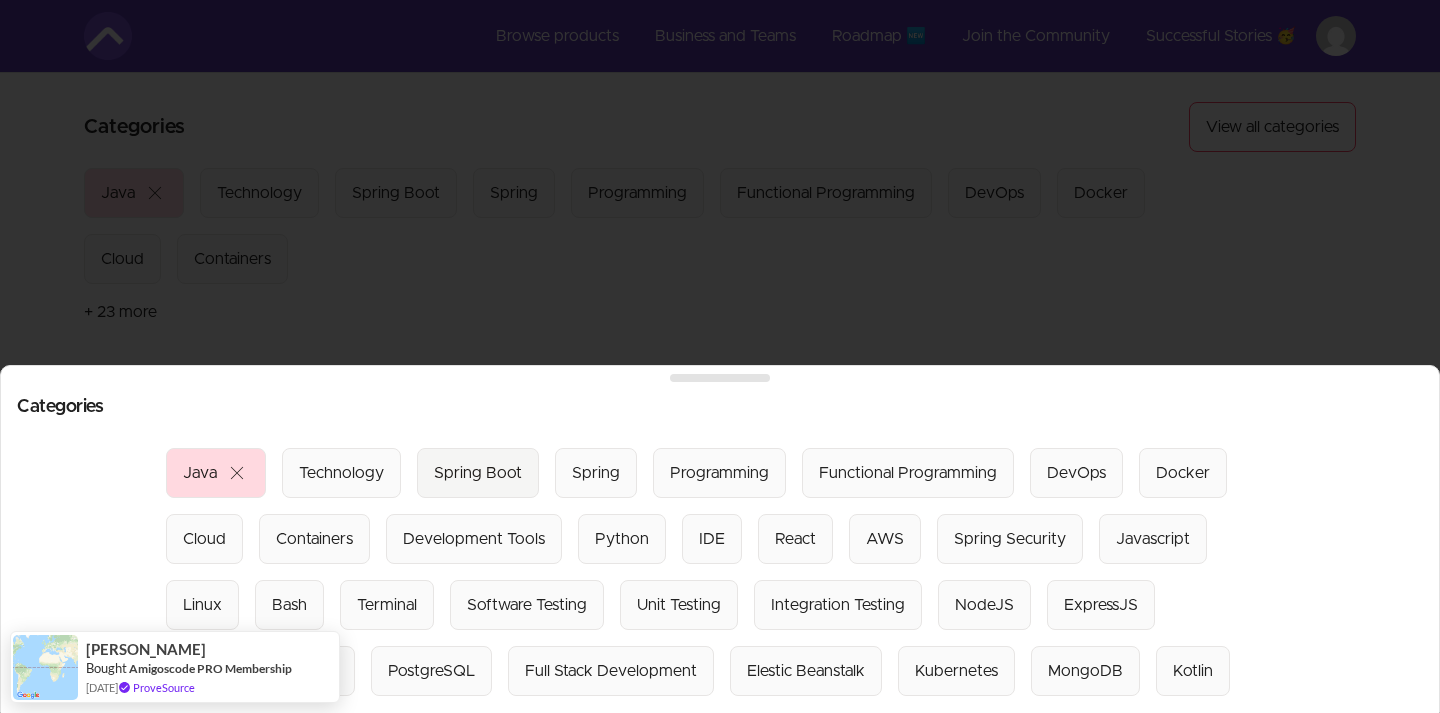 click on "Spring Boot" at bounding box center (478, 473) 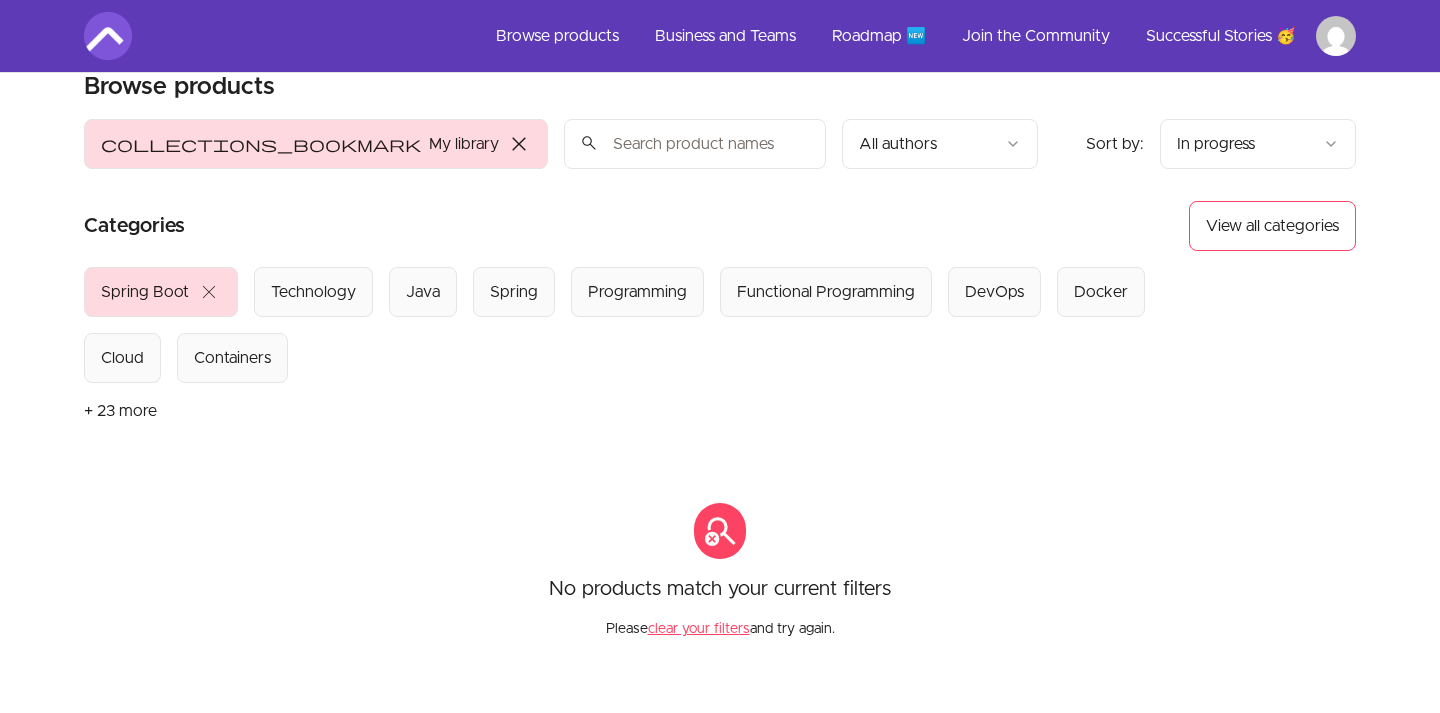 scroll, scrollTop: 0, scrollLeft: 0, axis: both 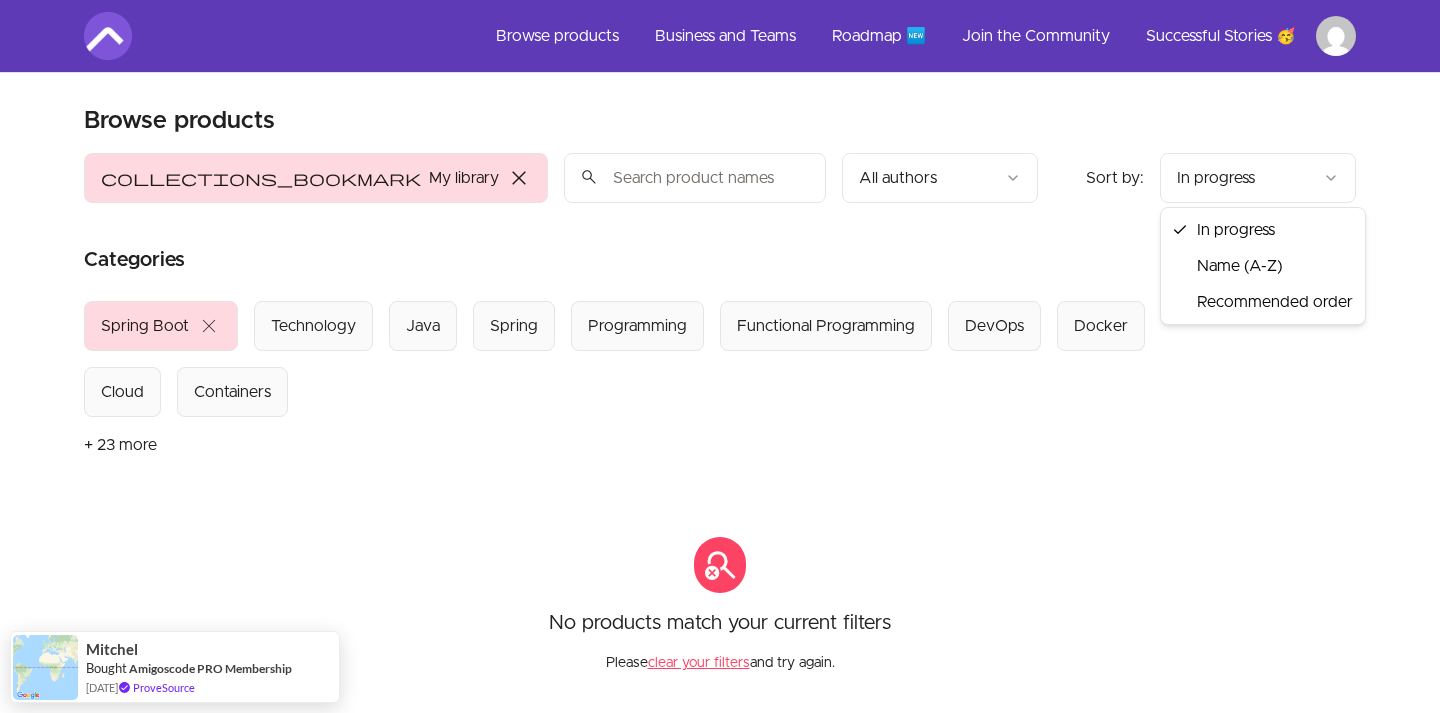 click on "Skip to main content Main menu Includes navigation links and user settings Browse products Business and Teams Roadmap 🆕  Join the Community Successful Stories 🥳 More   Browse products Product filters: collections_bookmark My library close Sort by: import_export In progress search All authors Sort by: import_export In progress Categories View all categories Select from all categories: Spring Boot close Technology Java Spring Programming Functional Programming DevOps Docker Cloud Containers + 23 more search_off No products match your current filters Please  clear your filters  and try again. No products found ©  2025  Amigoscode - Join Facebook Group - Join Discord - Subscribe to Amigoscode Terms of Use Privacy Policy
[PERSON_NAME] Bought   Amigoscode PRO Membership [DATE]     ProveSource In progress Name (A-Z) Recommended order" at bounding box center (720, 533) 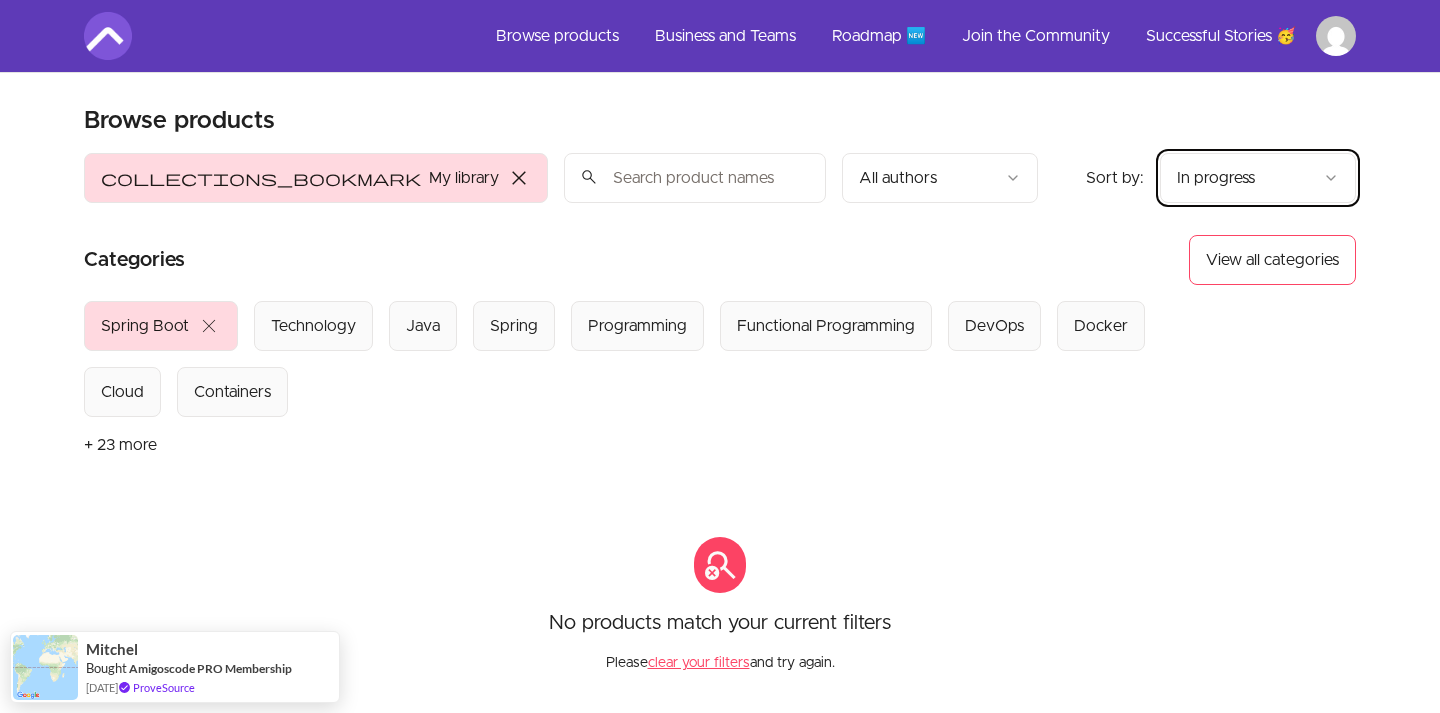 click on "Skip to main content Main menu Includes navigation links and user settings Browse products Business and Teams Roadmap 🆕  Join the Community Successful Stories 🥳 More   Browse products Product filters: collections_bookmark My library close Sort by: import_export In progress search All authors Sort by: import_export In progress Categories View all categories Select from all categories: Spring Boot close Technology Java Spring Programming Functional Programming DevOps Docker Cloud Containers + 23 more search_off No products match your current filters Please  clear your filters  and try again. No products found ©  2025  Amigoscode - Join Facebook Group - Join Discord - Subscribe to Amigoscode Terms of Use Privacy Policy
[PERSON_NAME] Bought   Amigoscode PRO Membership [DATE]     ProveSource" at bounding box center [720, 533] 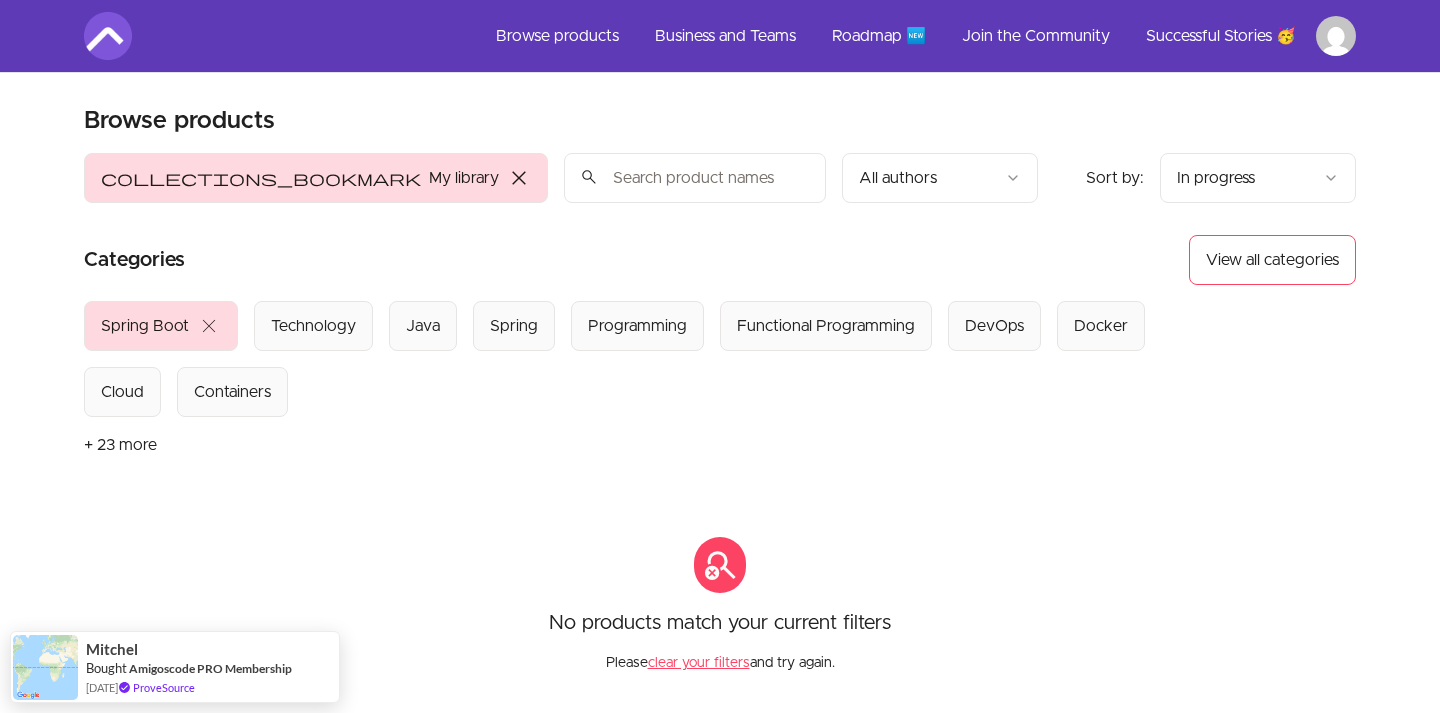 click on "close" at bounding box center (519, 178) 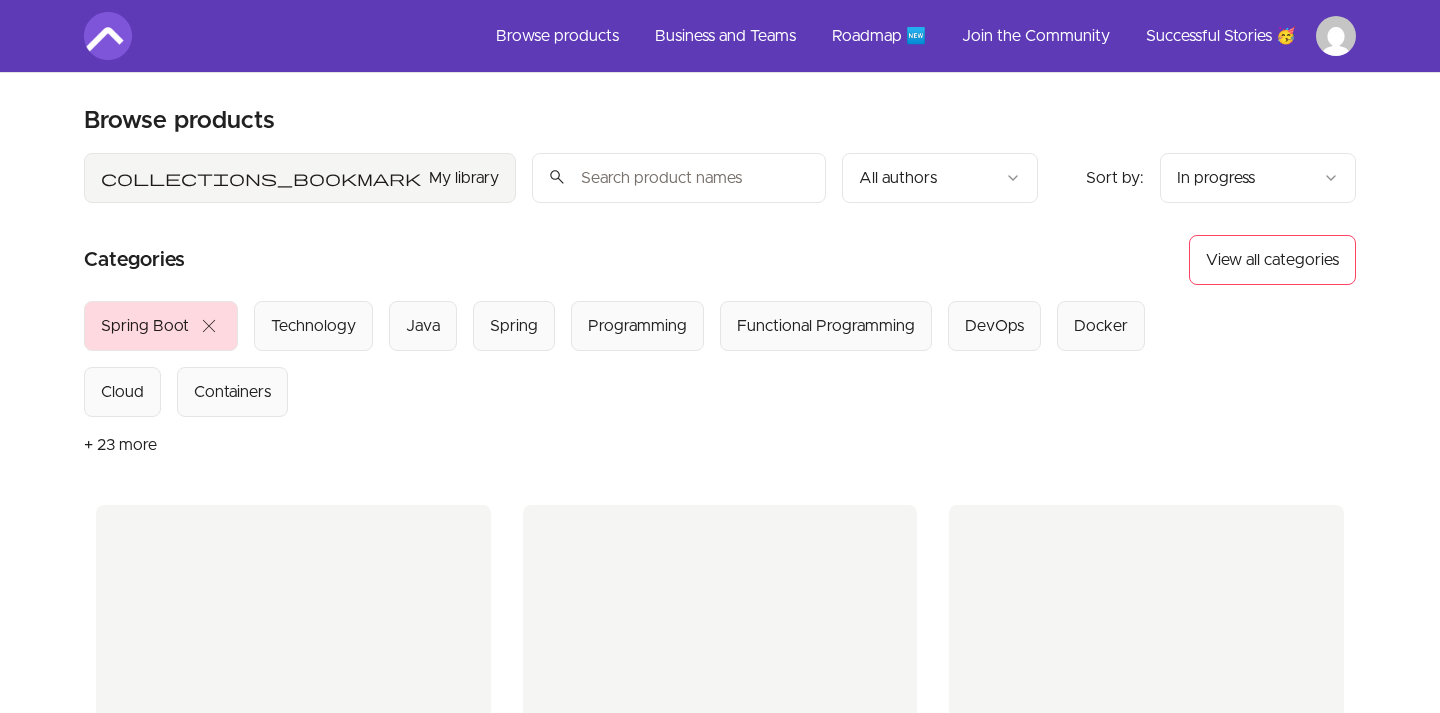 click on "Skip to main content Main menu Includes navigation links and user settings Browse products Business and Teams Roadmap 🆕  Join the Community Successful Stories 🥳 More   Browse products Product filters: collections_bookmark My library Sort by: import_export In progress search All authors Sort by: import_export In progress Categories View all categories Select from all categories: Spring Boot close Technology Java Spring Programming Functional Programming DevOps Docker Cloud Containers + 23 more search_off No products match your current filters Please  clear your filters  and try again. No products found ©  2025  Amigoscode - Join Facebook Group - Join Discord - Subscribe to Amigoscode Terms of Use Privacy Policy" at bounding box center (720, 847) 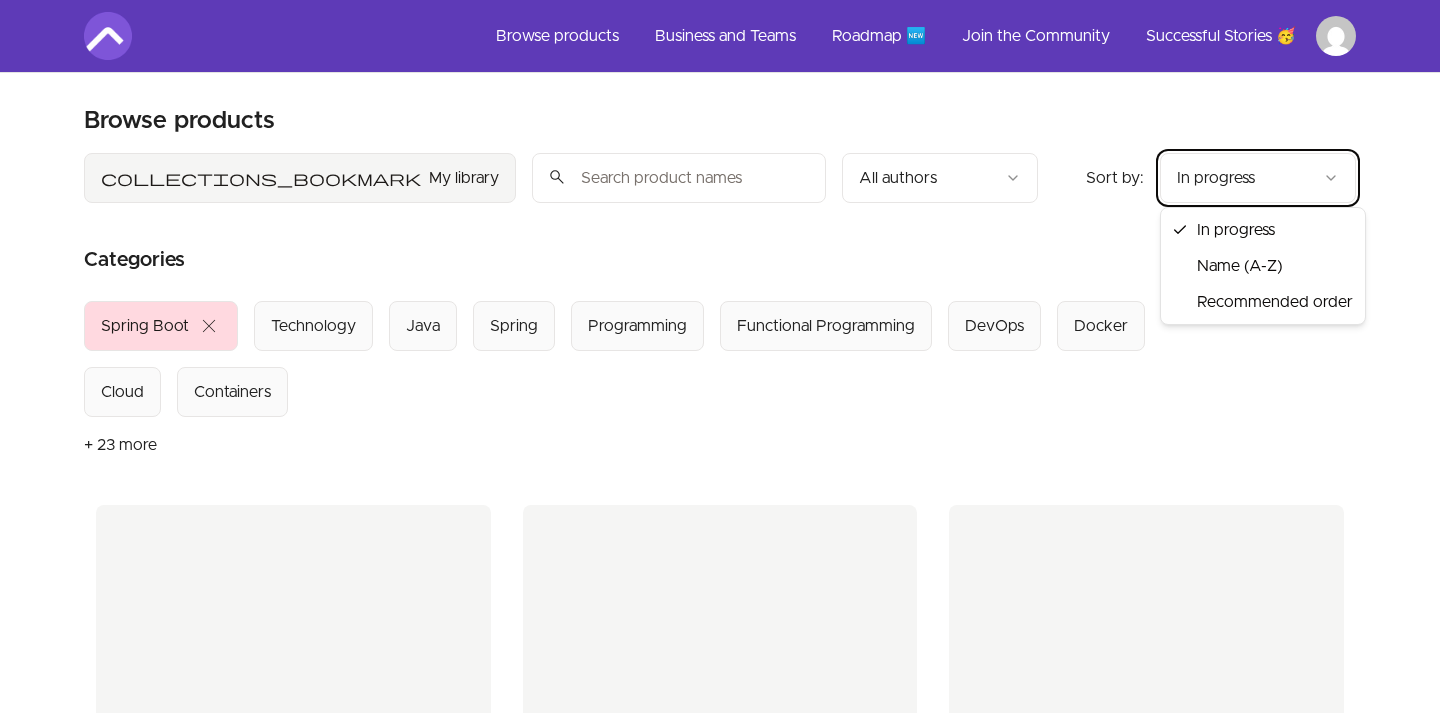 click on "Skip to main content Main menu Includes navigation links and user settings Browse products Business and Teams Roadmap 🆕  Join the Community Successful Stories 🥳 More   Browse products Product filters: collections_bookmark My library Sort by: import_export In progress search All authors Sort by: import_export In progress Categories View all categories Select from all categories: Spring Boot close Technology Java Spring Programming Functional Programming DevOps Docker Cloud Containers + 23 more search_off No products match your current filters Please  clear your filters  and try again. No products found ©  2025  Amigoscode - Join Facebook Group - Join Discord - Subscribe to Amigoscode Terms of Use Privacy Policy
In progress Name (A-Z) Recommended order" at bounding box center (720, 847) 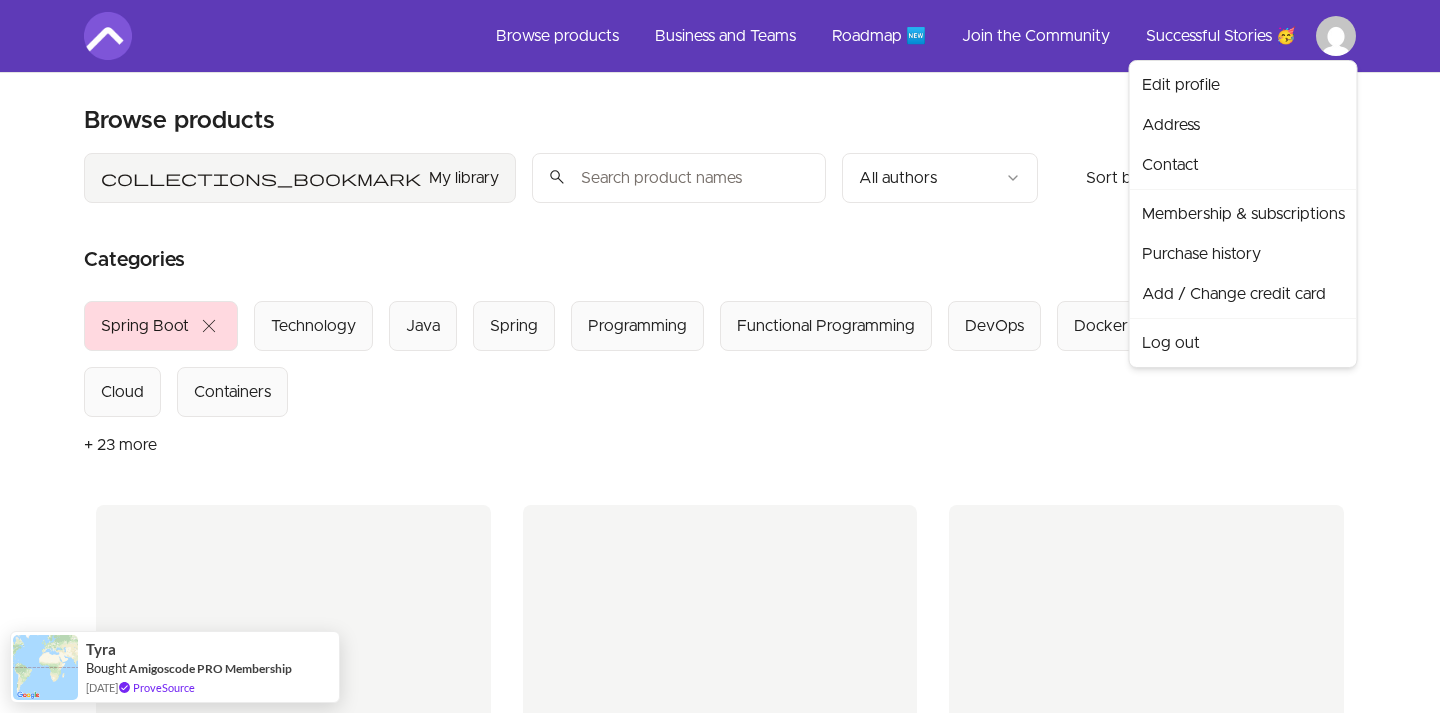 click on "Skip to main content Main menu Includes navigation links and user settings Browse products Business and Teams Roadmap 🆕  Join the Community Successful Stories 🥳 More   Browse products Product filters: collections_bookmark My library Sort by: import_export In progress search All authors Sort by: import_export In progress Categories View all categories Select from all categories: Spring Boot close Technology Java Spring Programming Functional Programming DevOps Docker Cloud Containers + 23 more search_off No products match your current filters Please  clear your filters  and try again. No products found ©  2025  Amigoscode - Join Facebook Group - Join Discord - Subscribe to Amigoscode Terms of Use Privacy Policy
Tyra Bought   Amigoscode PRO Membership [DATE]     ProveSource Edit profile Address Contact Membership & subscriptions Purchase history Add / Change credit card Log out" at bounding box center (720, 847) 